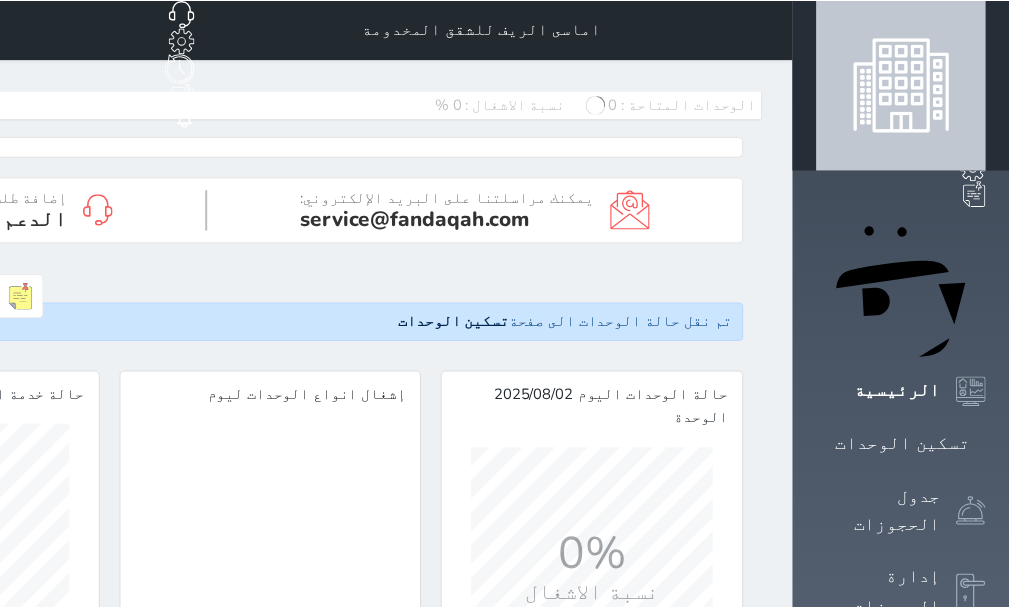 scroll, scrollTop: 0, scrollLeft: 0, axis: both 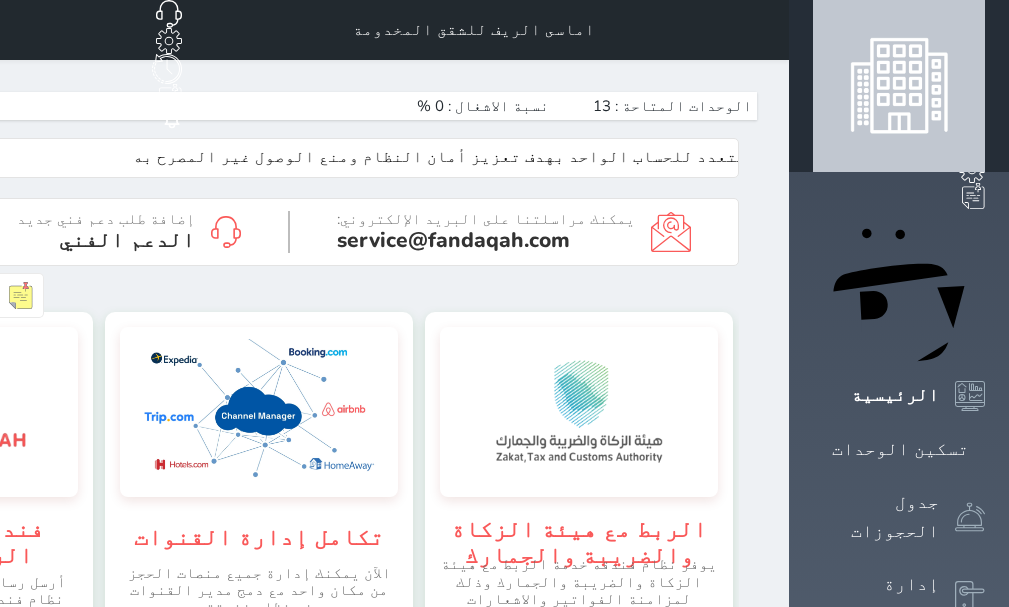 click on "حجز جديد" at bounding box center [13, -65] 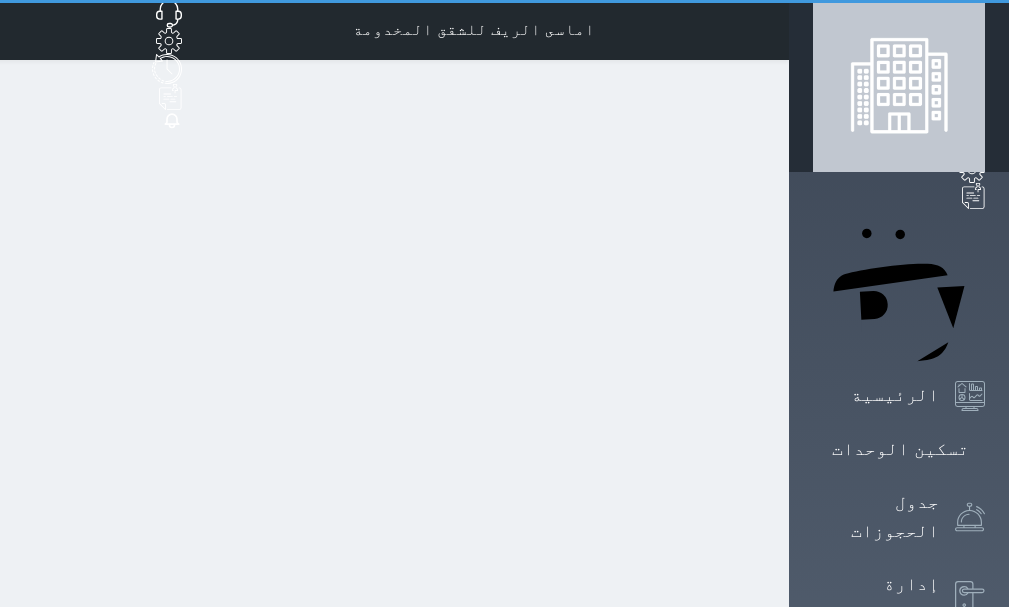 select on "1" 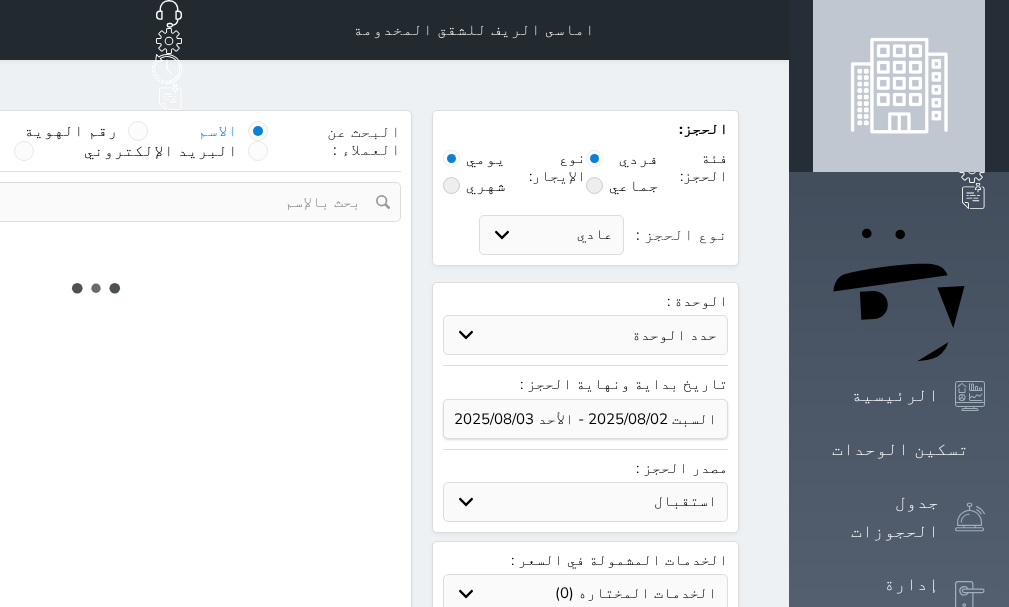 select 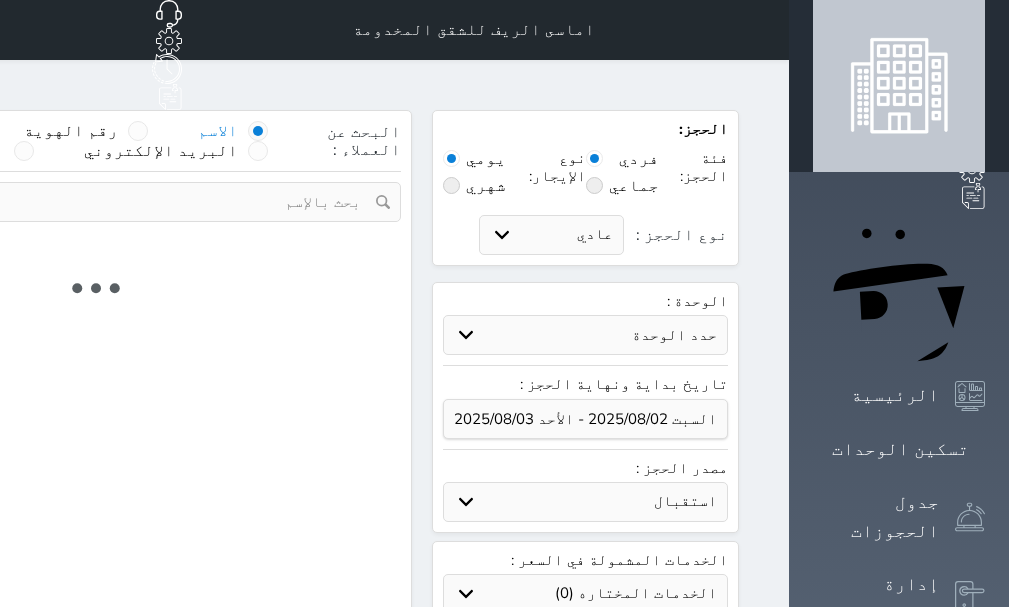 select on "1" 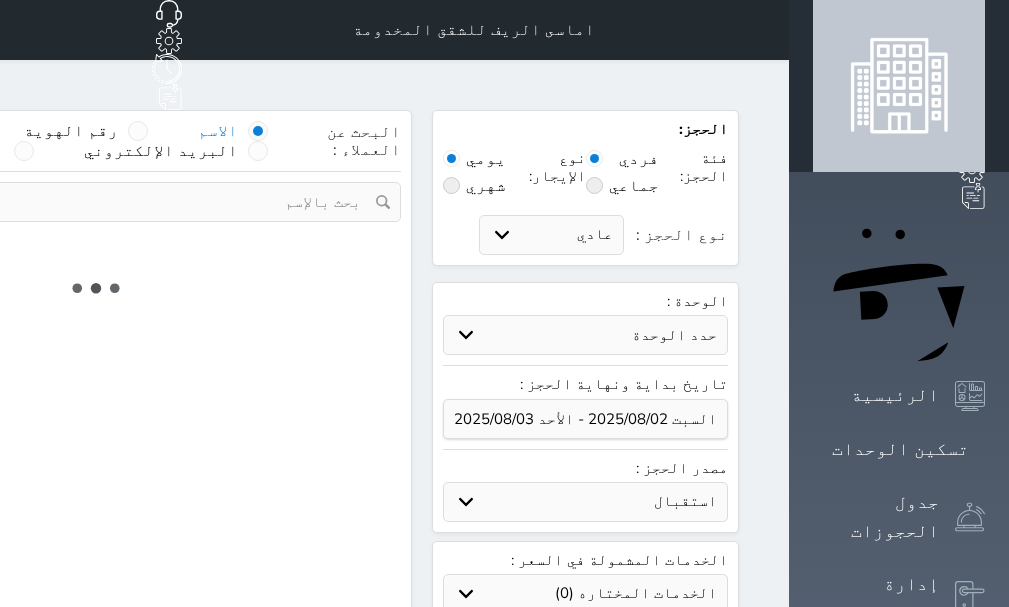 select on "1" 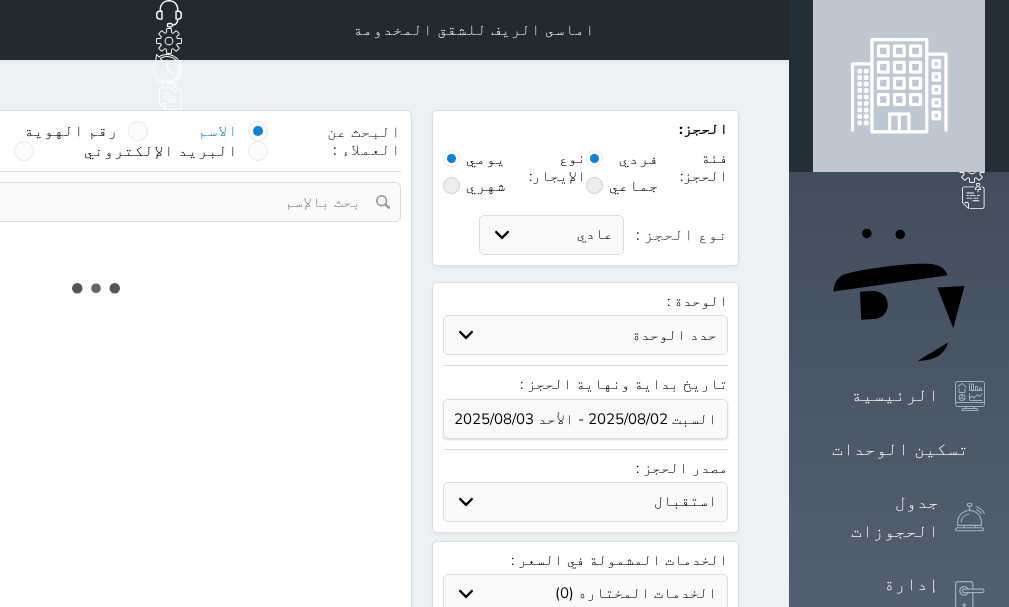 select 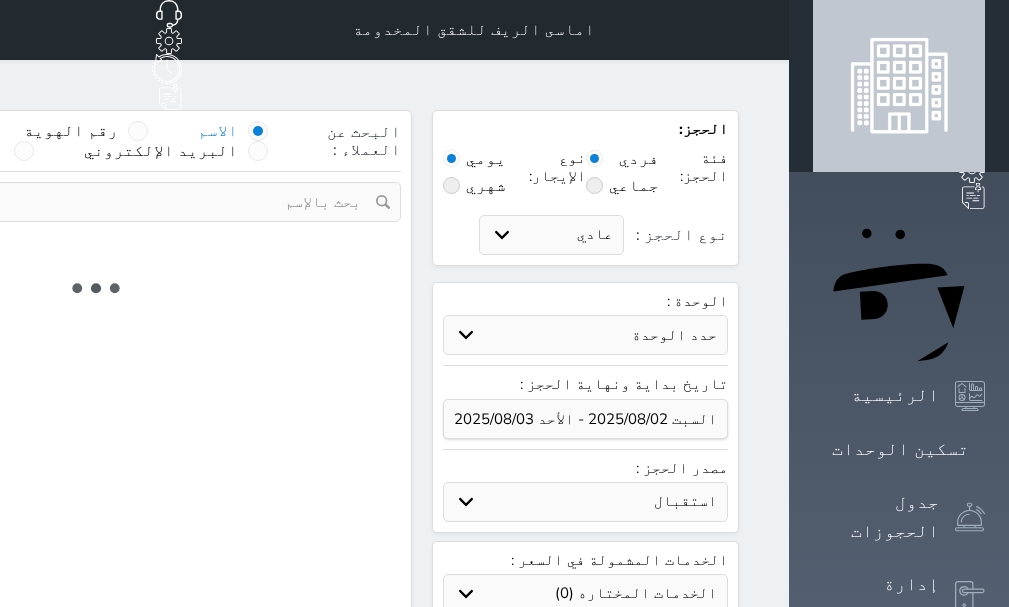 select on "7" 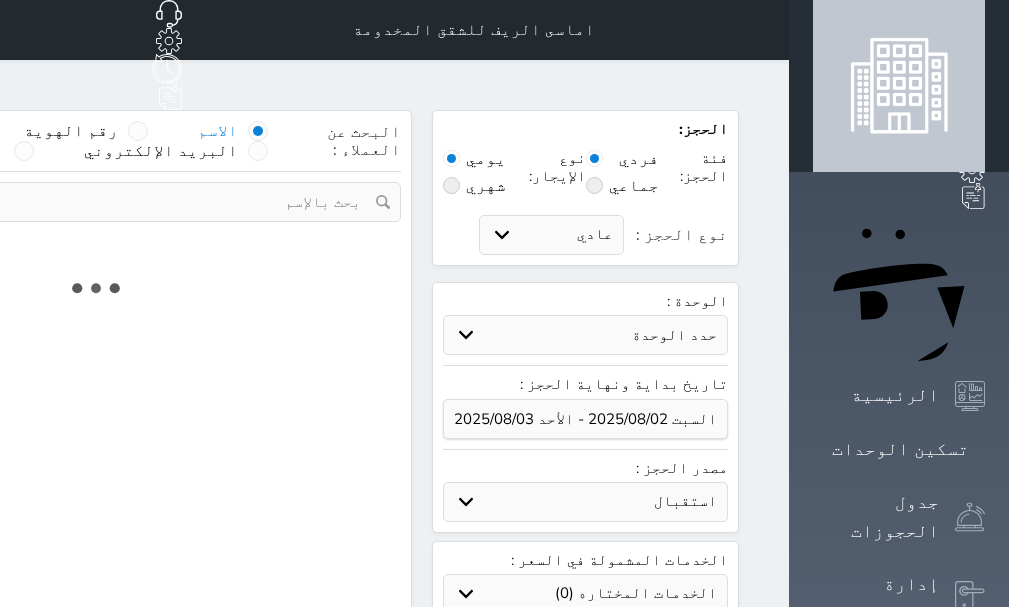 select 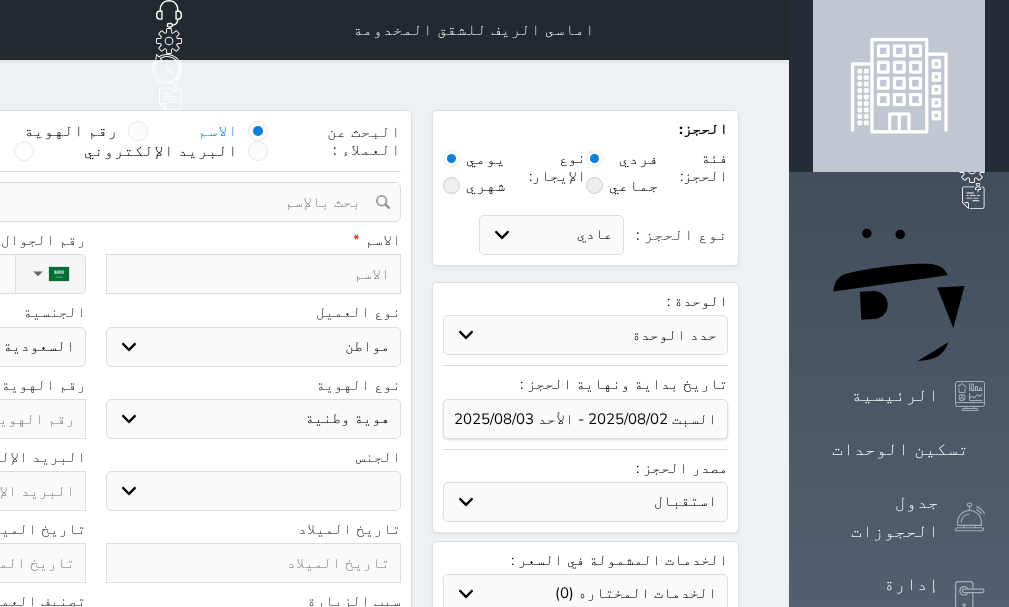 click at bounding box center [254, 274] 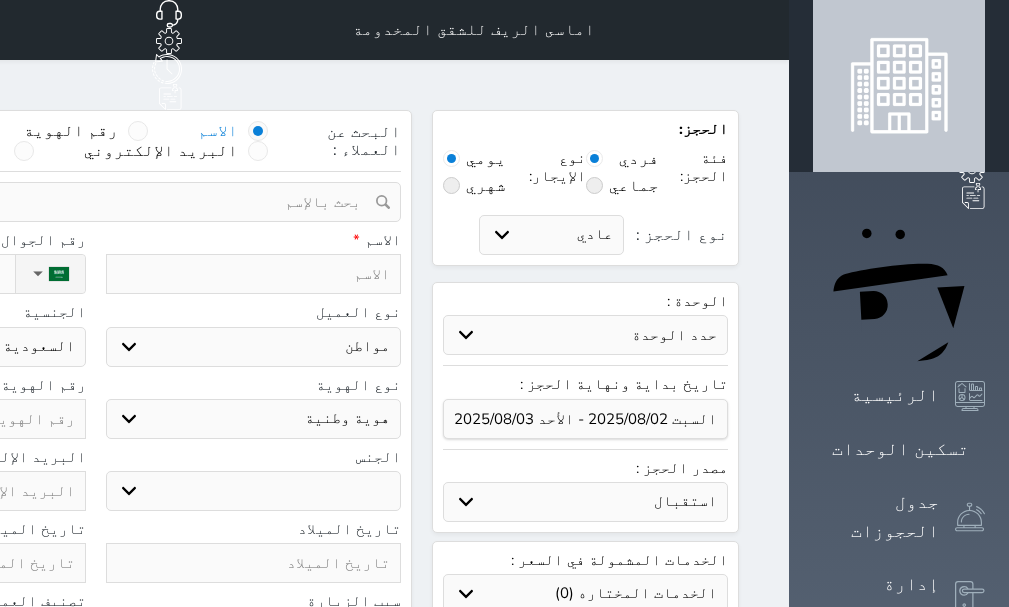 type on "T" 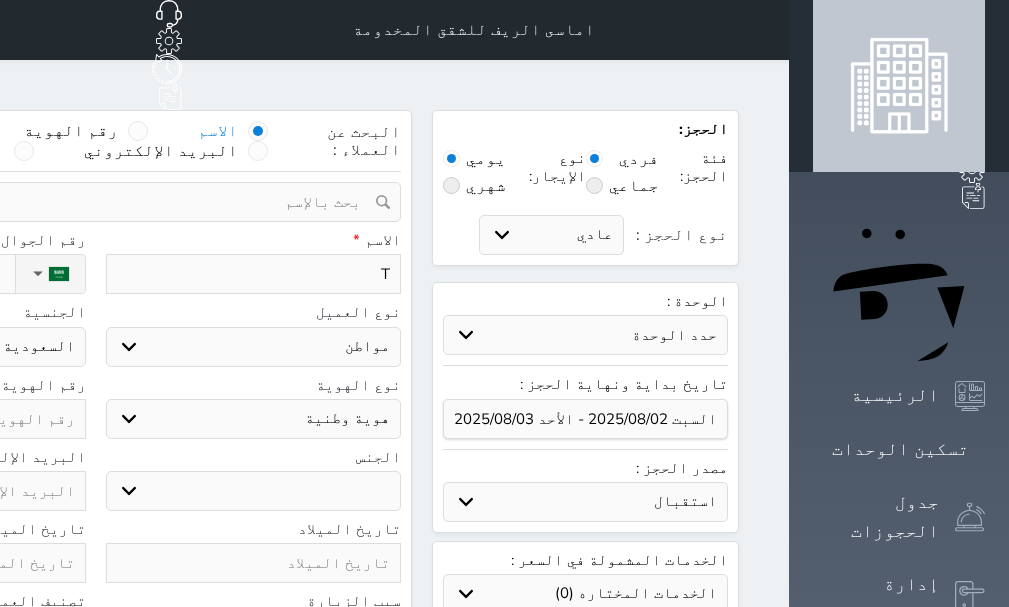 select 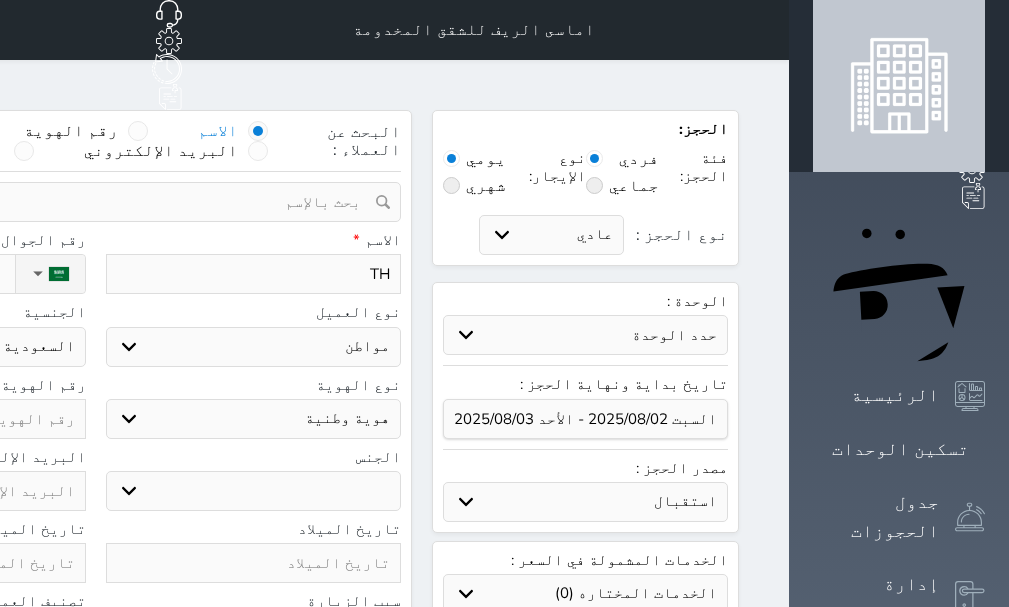 type on "[COUNTRY_CODE]'" 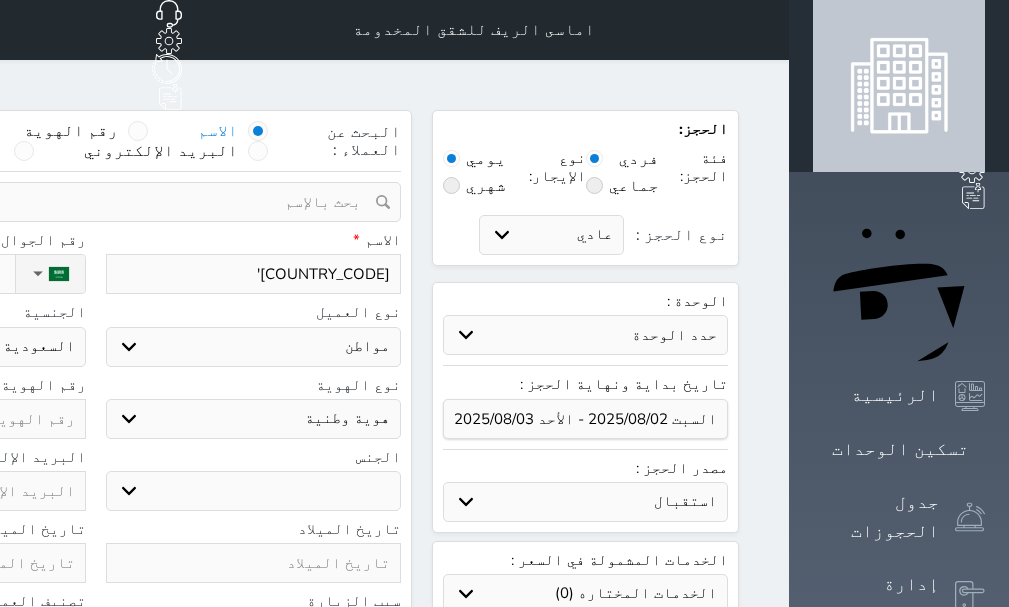 type on "[COUNTRY_CODE]'L" 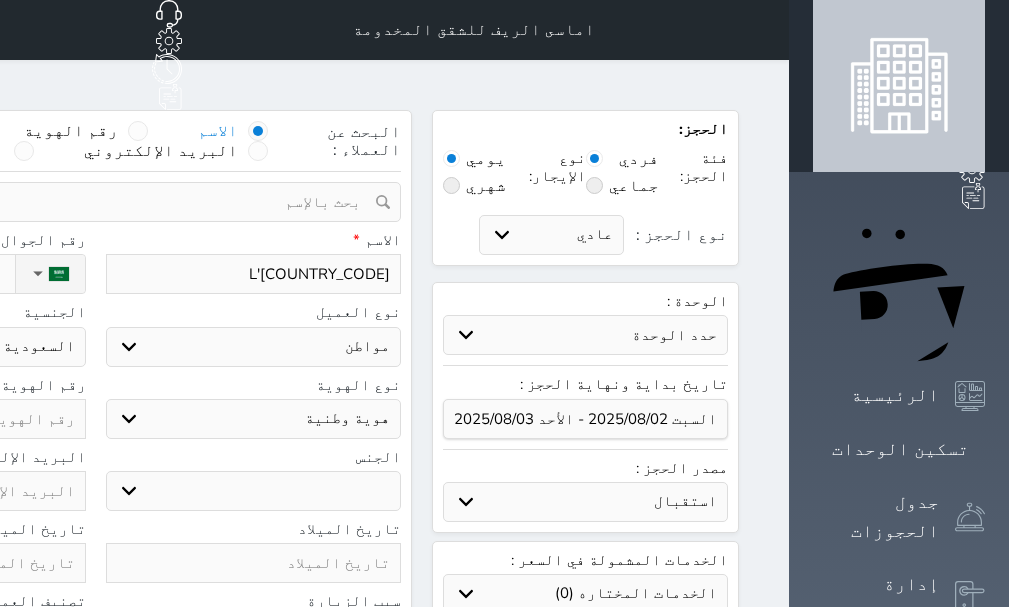 type on "[COUNTRY_CODE]'LI" 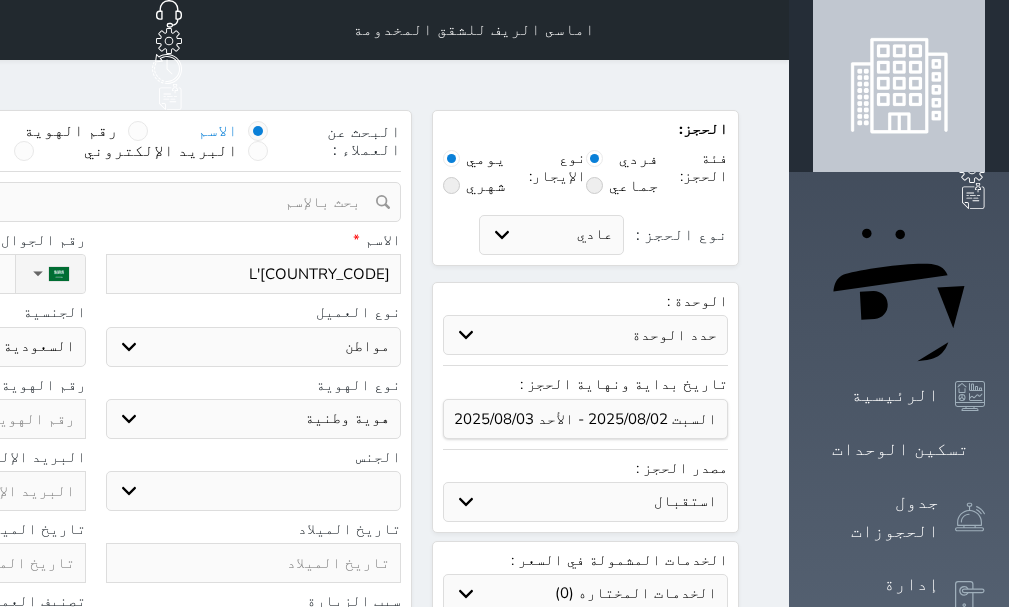 type on "[COUNTRY_CODE]'" 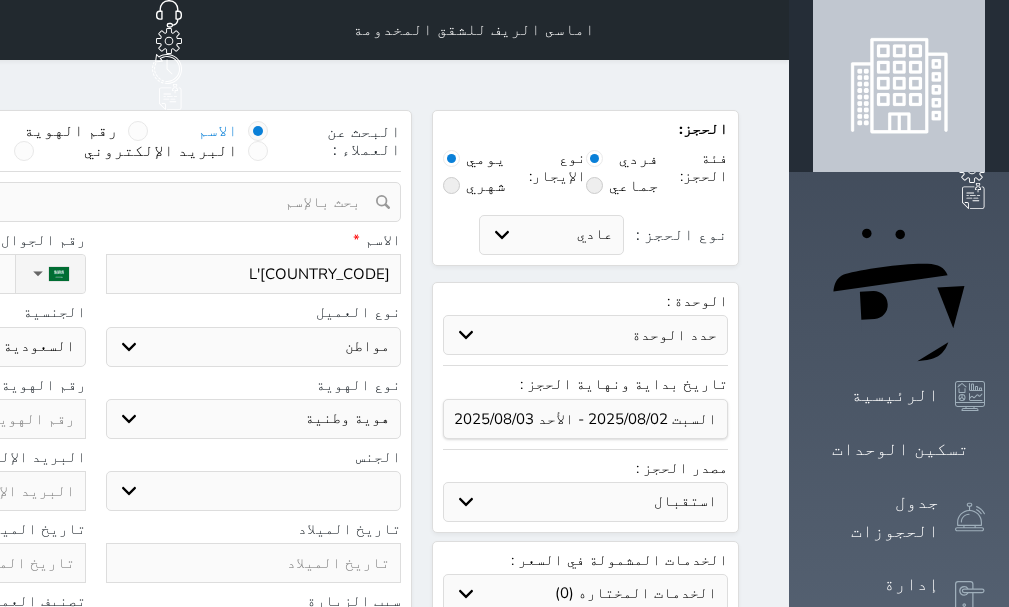 select 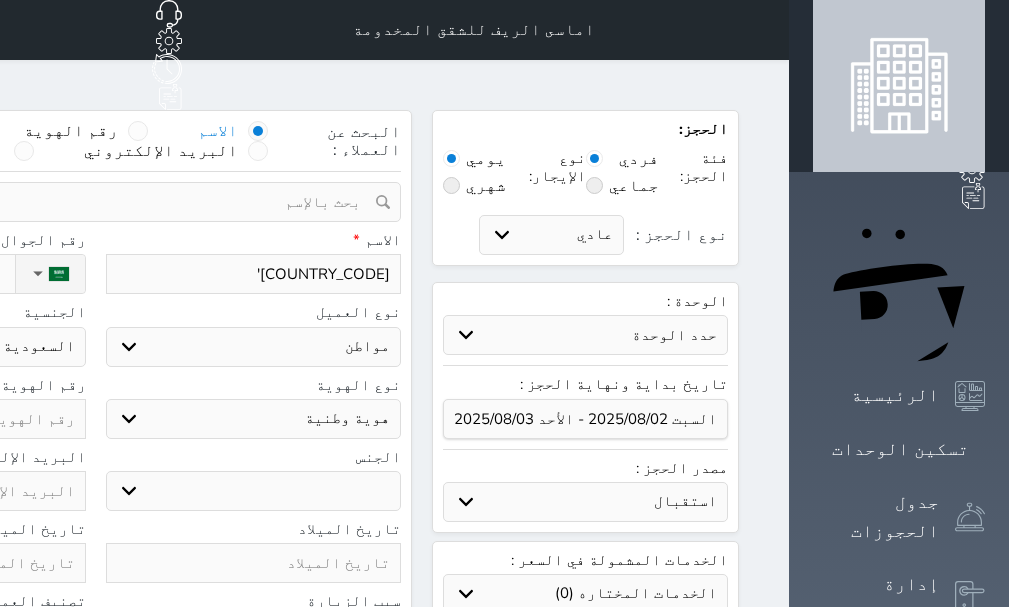 type on "TH" 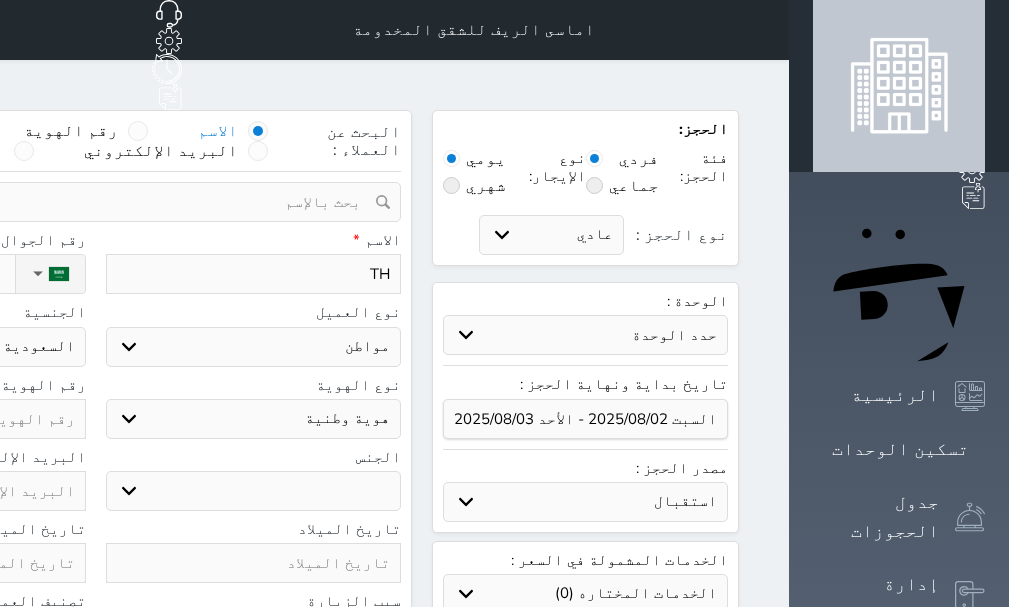 type on "T" 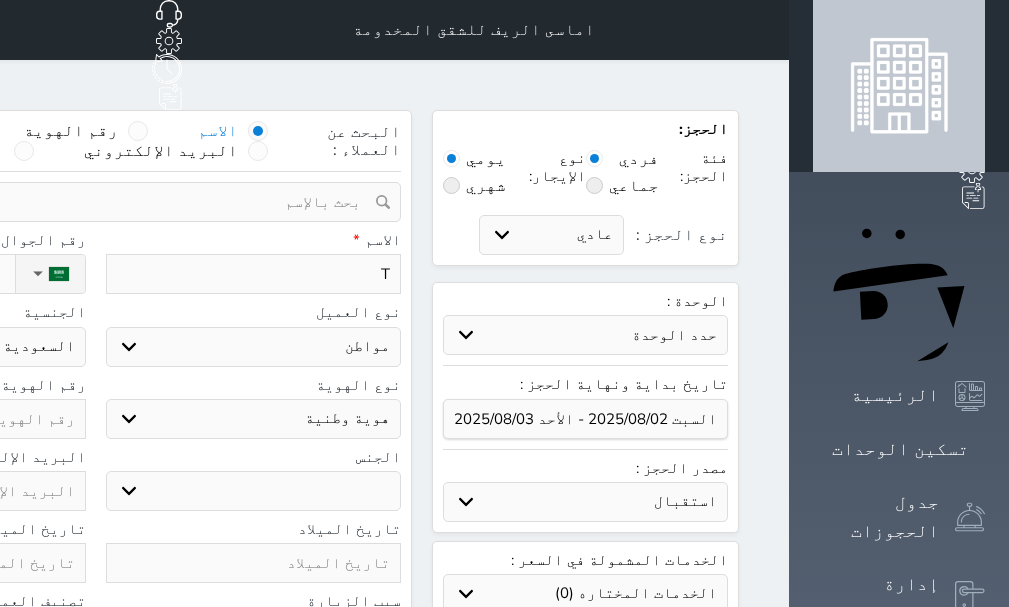 type 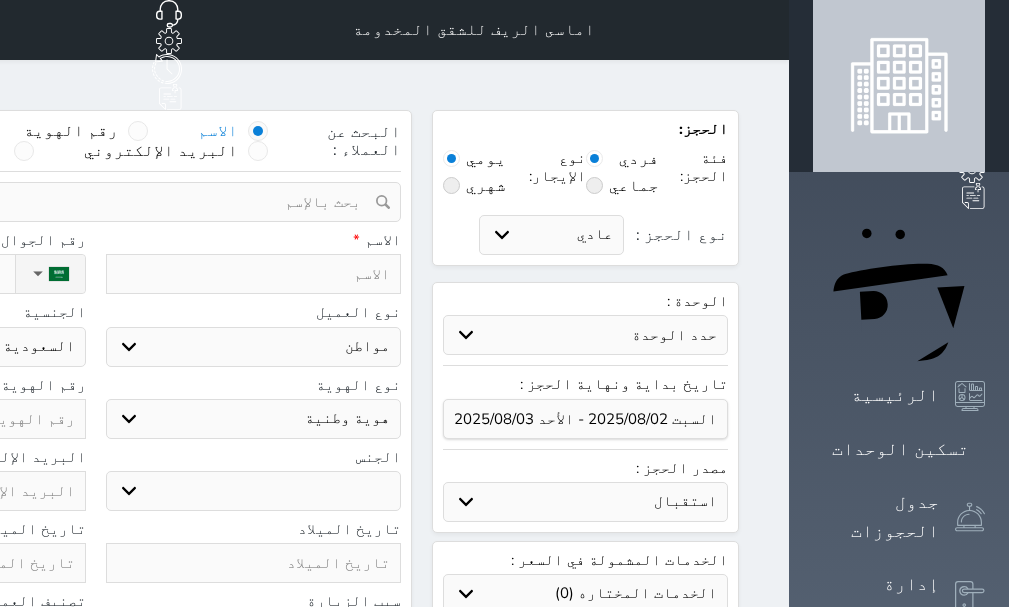 type on "ف" 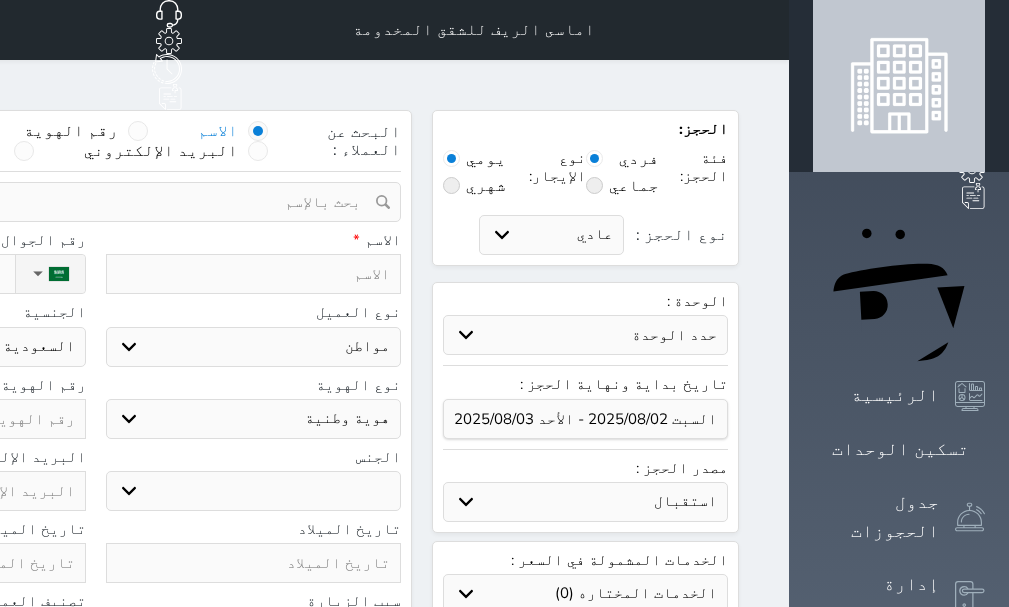 select 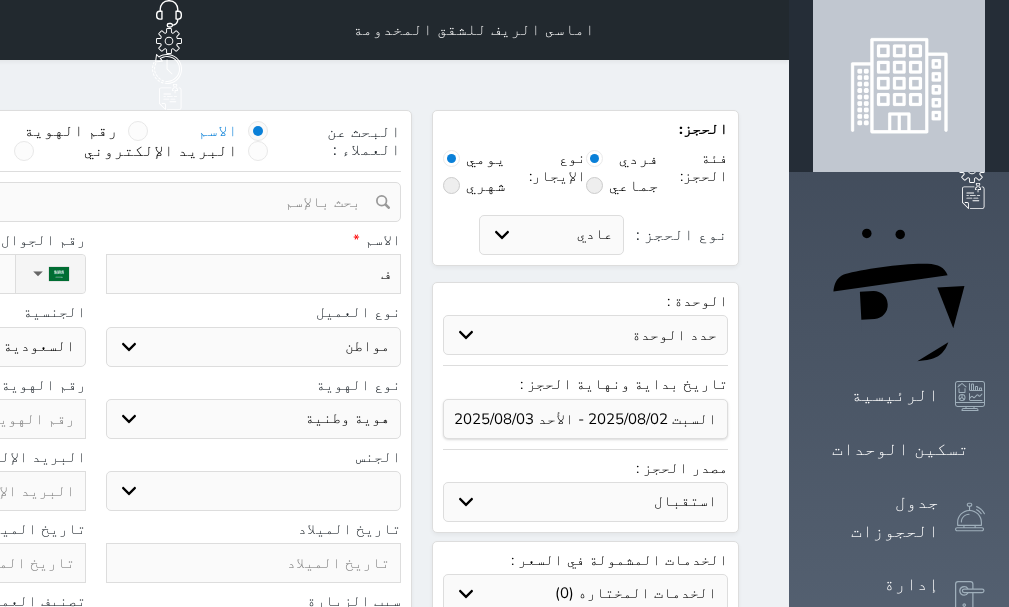 type on "فا" 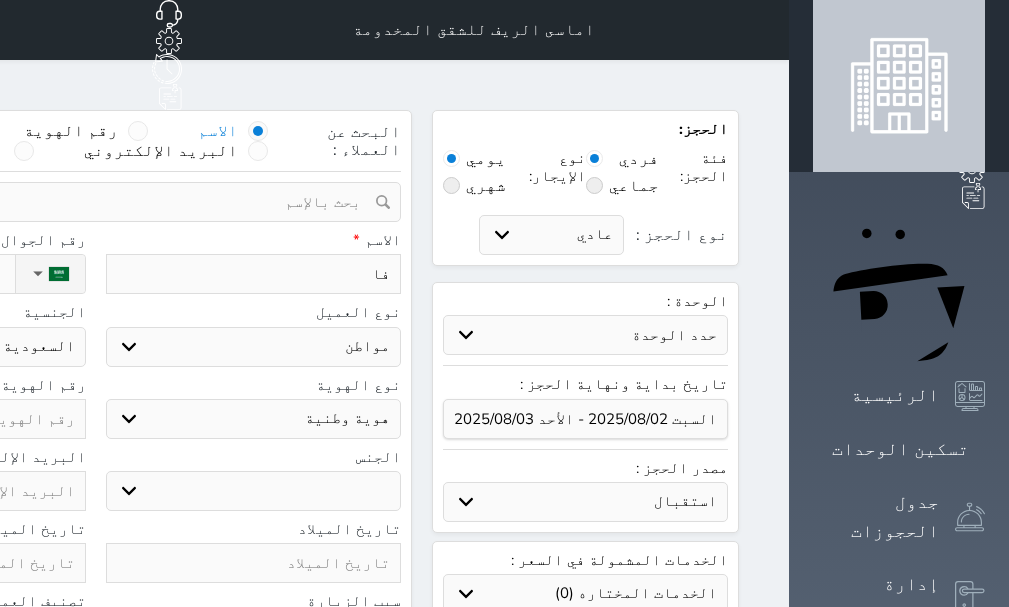 type on "[NAME]" 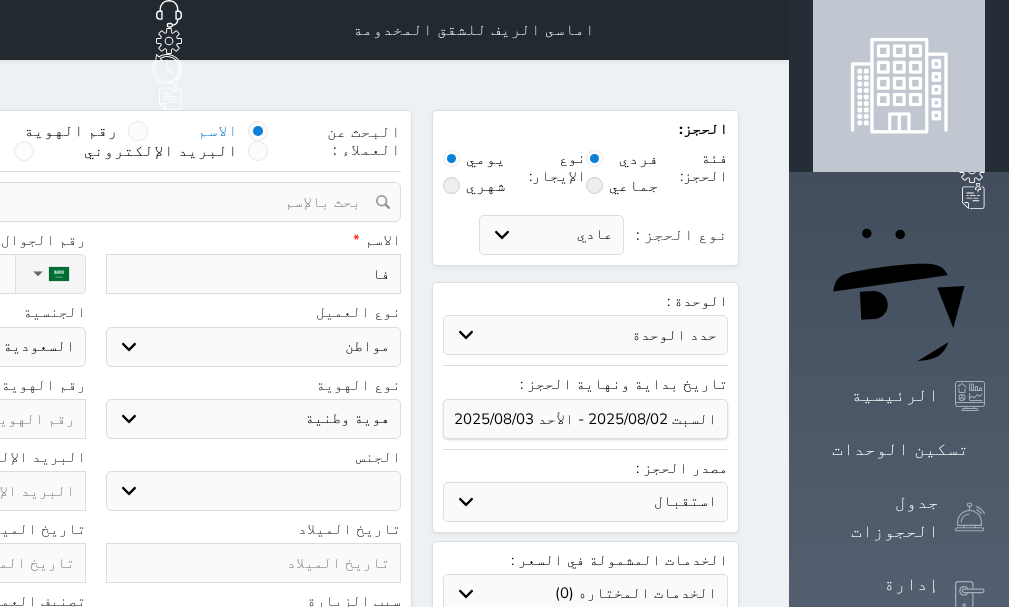 select 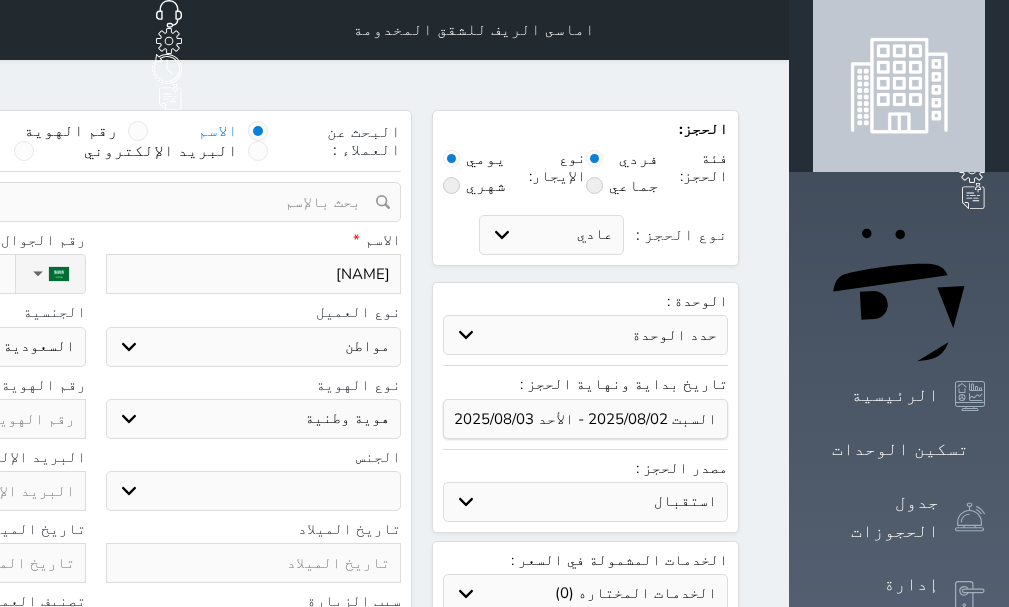 type on "فا" 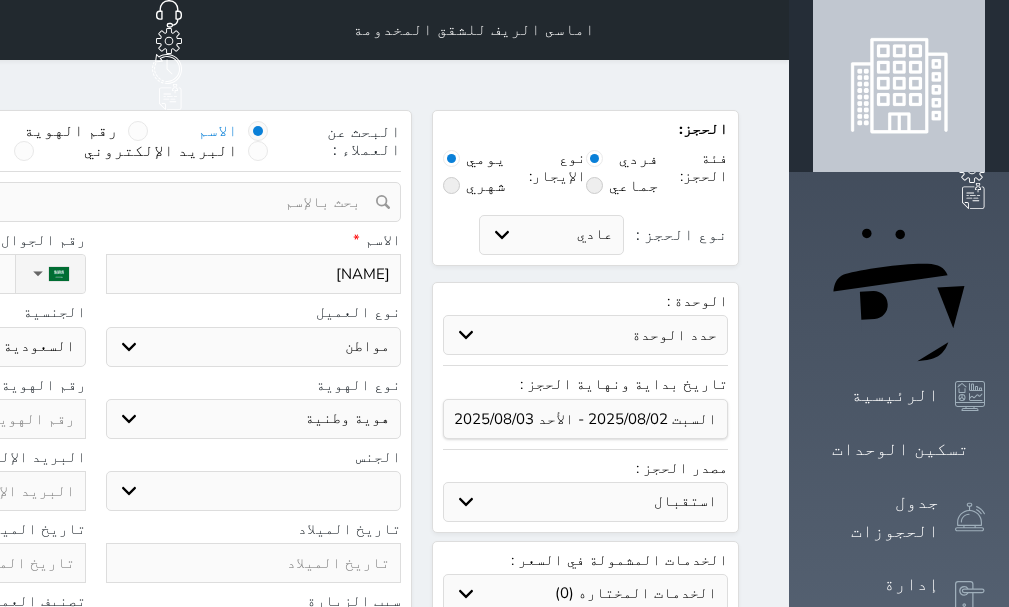 select 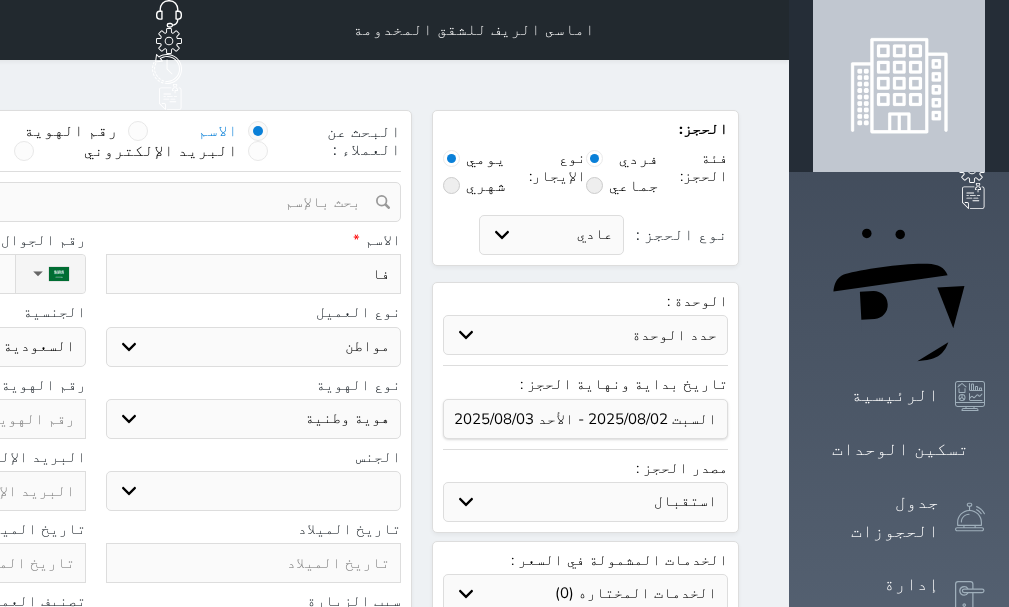 type on "[NAME]" 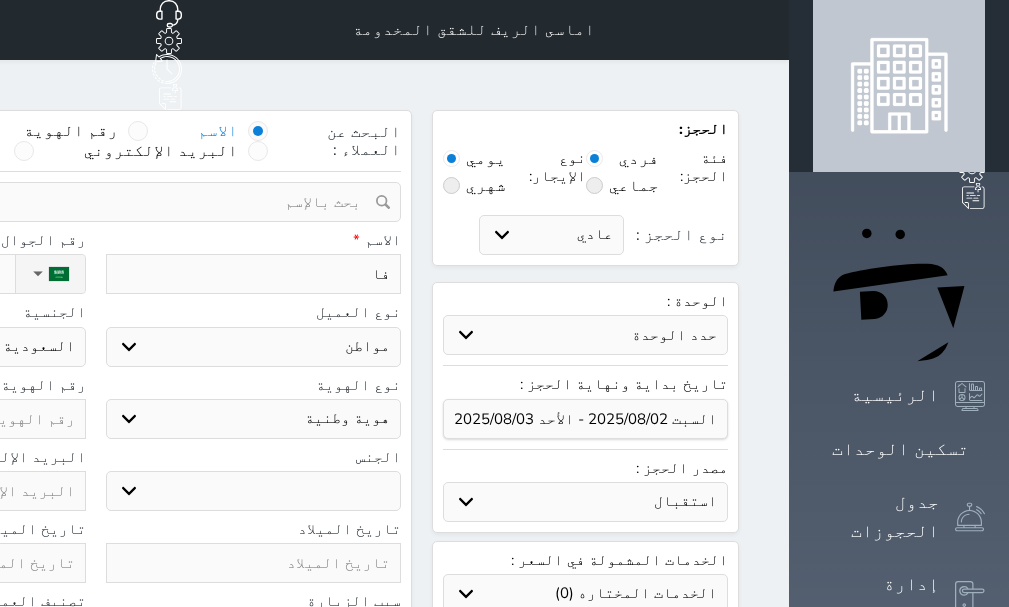 select 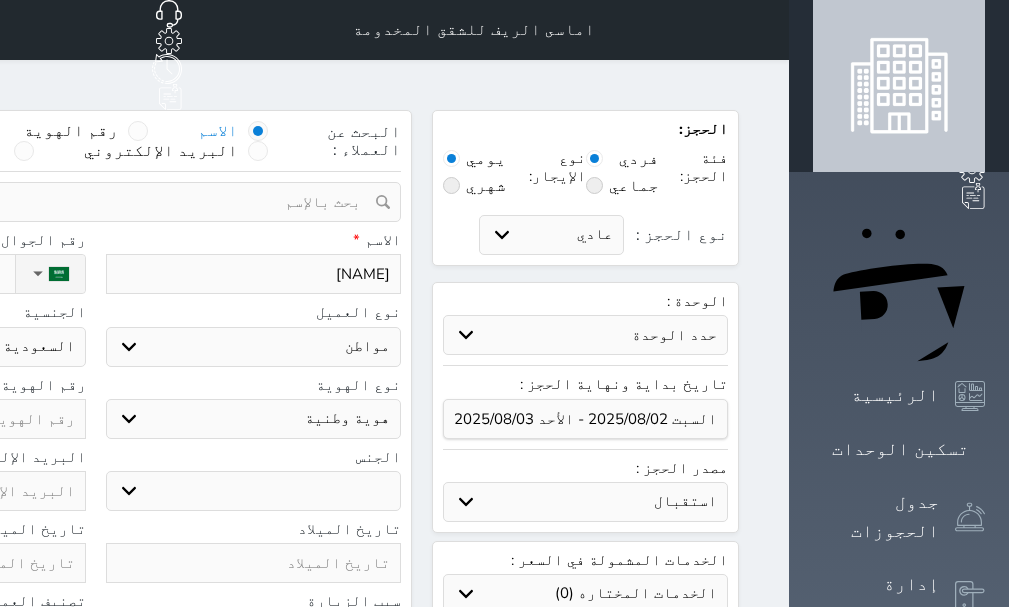 type on "[NAME]" 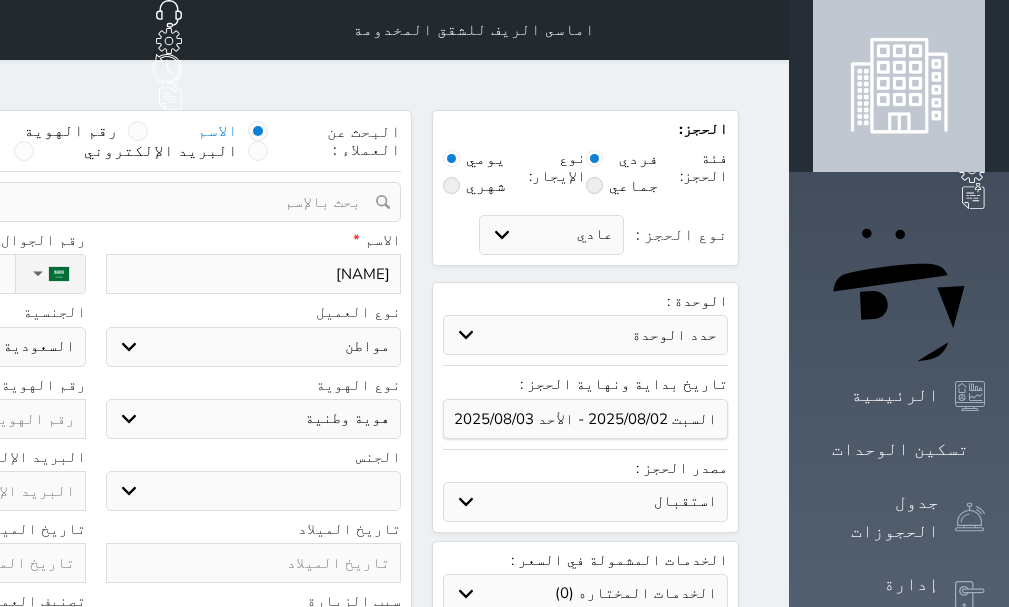 select 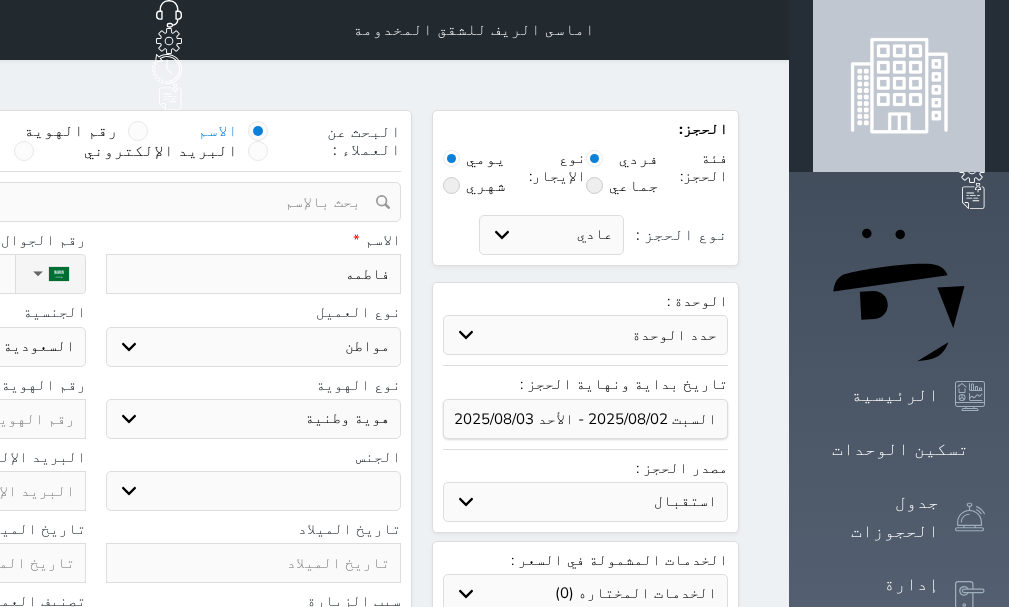 type on "فاطمه" 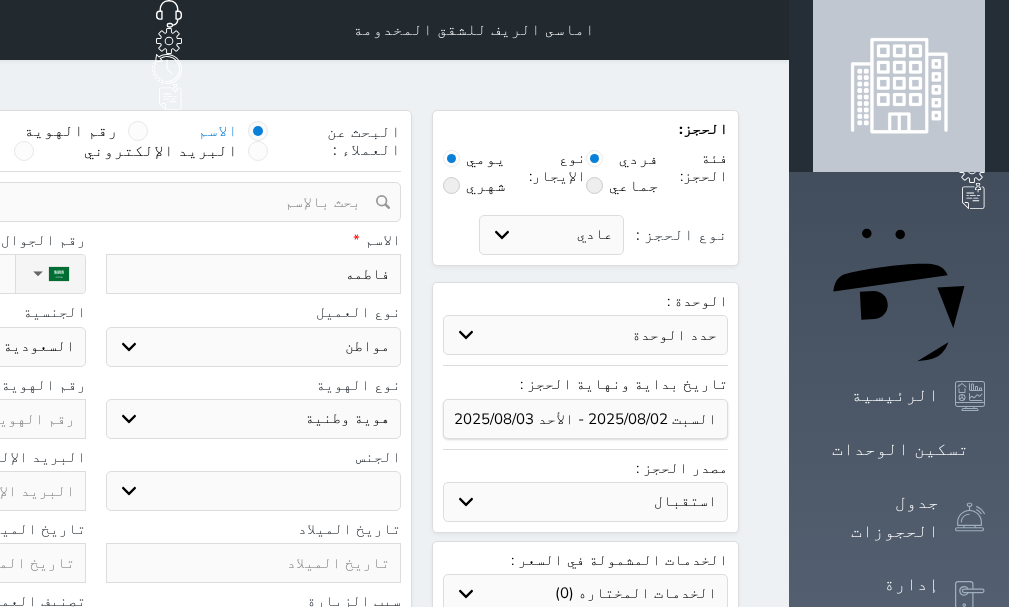 type on "[NAME] ب" 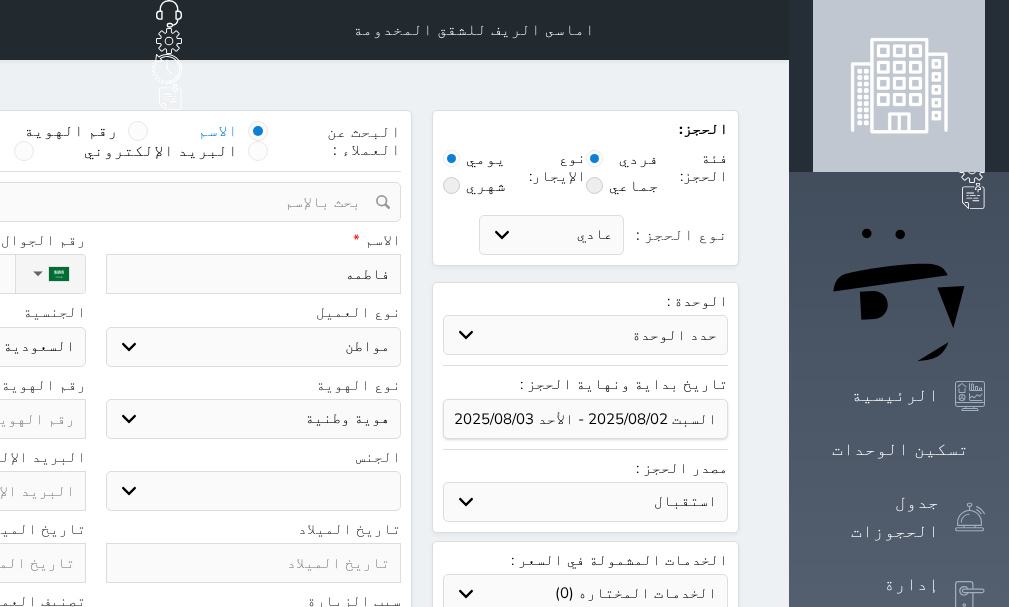 select 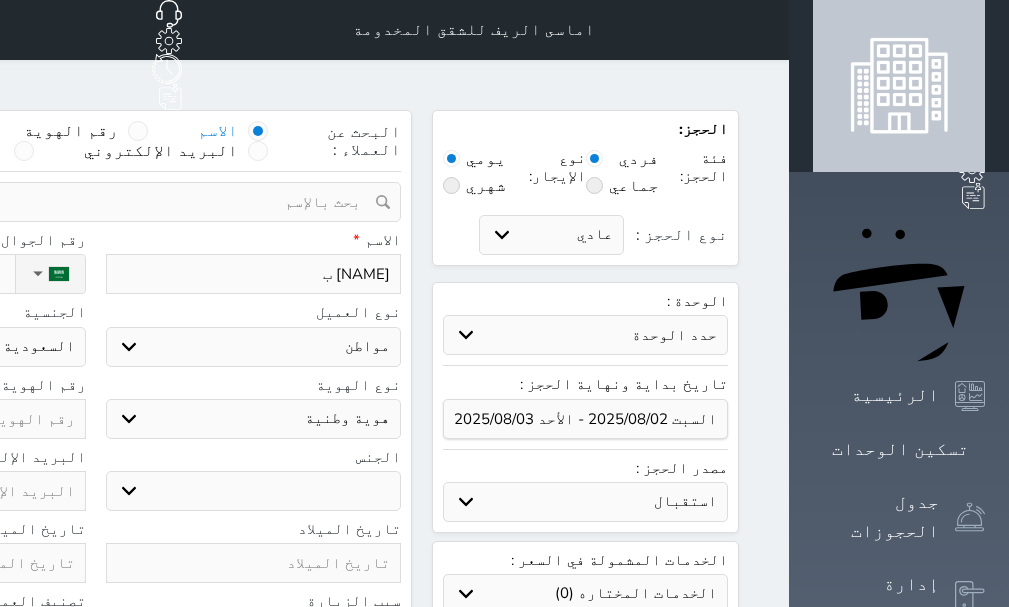 type on "[NAME] بن" 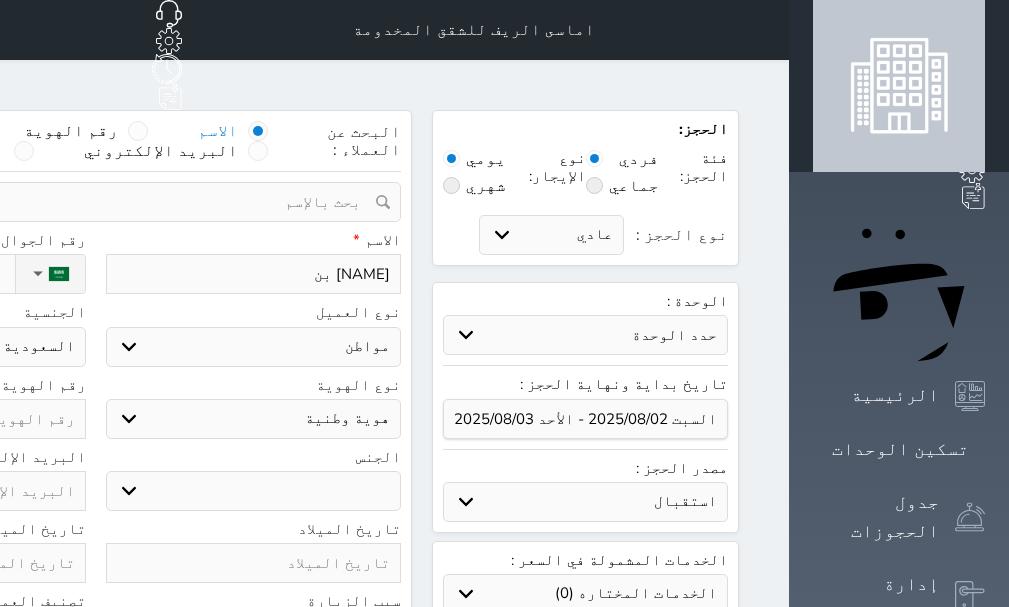 type on "[NAME] بنت" 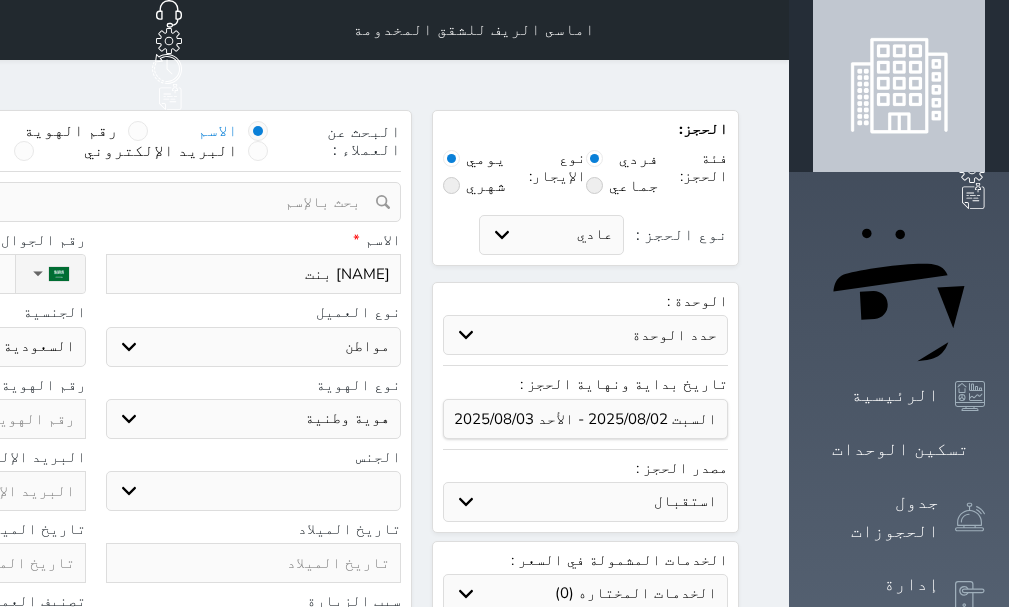 select 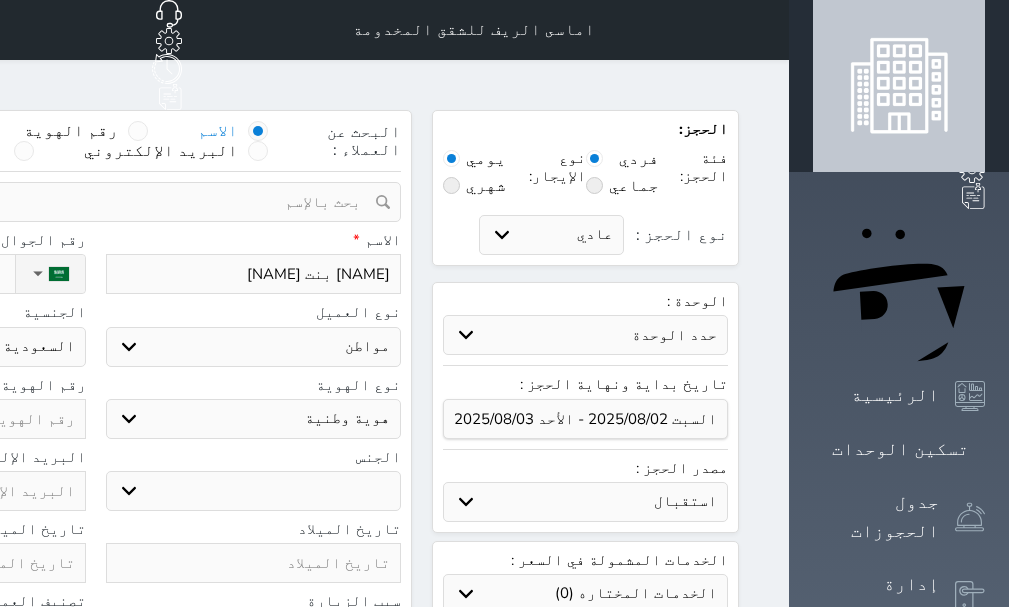 type on "[NAME] بنت [NAME]" 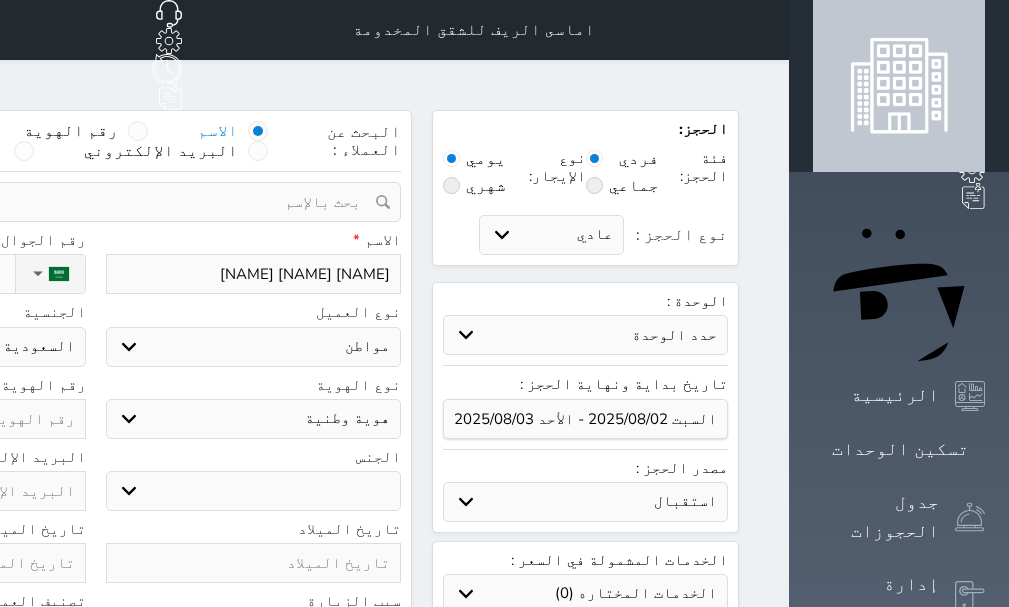 type on "[NAME] [NAME] [NAME]" 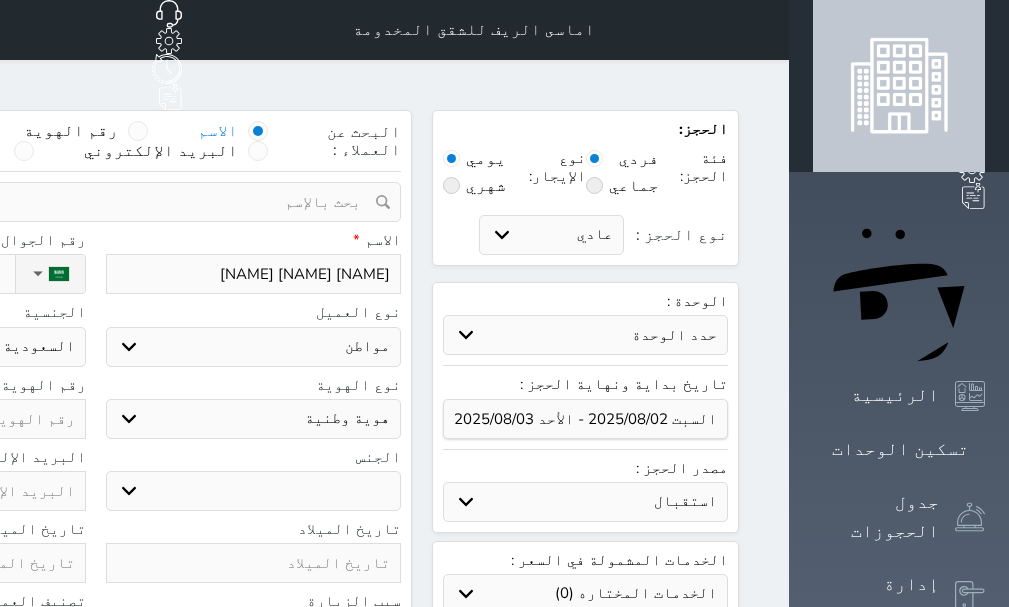 select 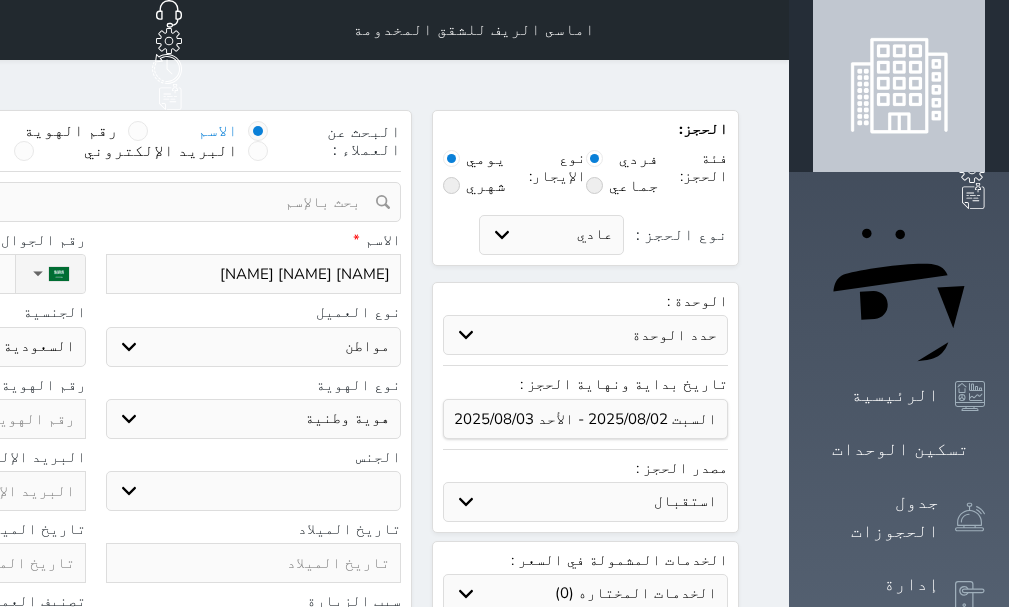 type on "[NAME] بنت [NAME] ب" 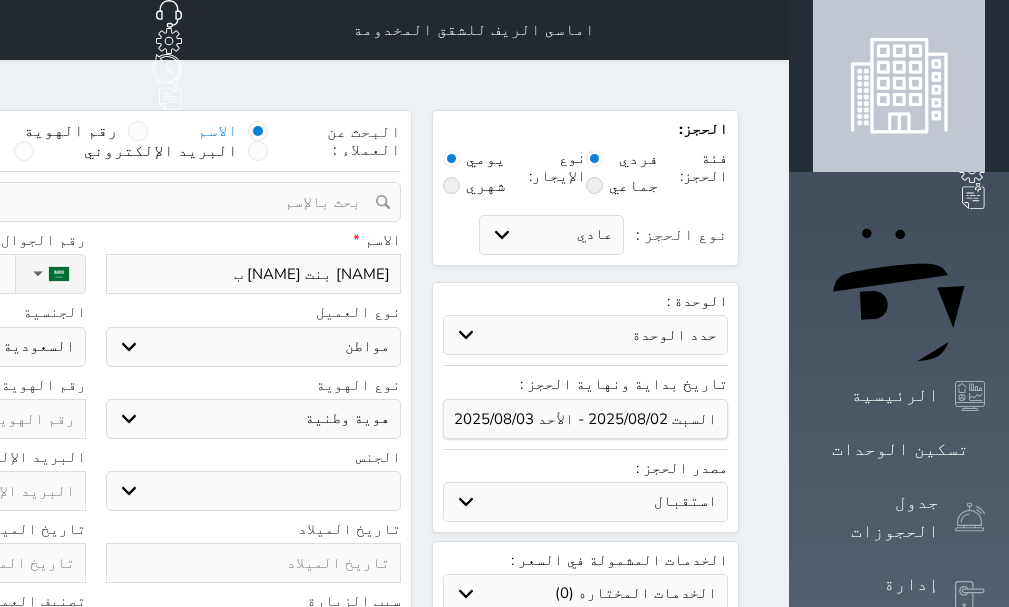 select 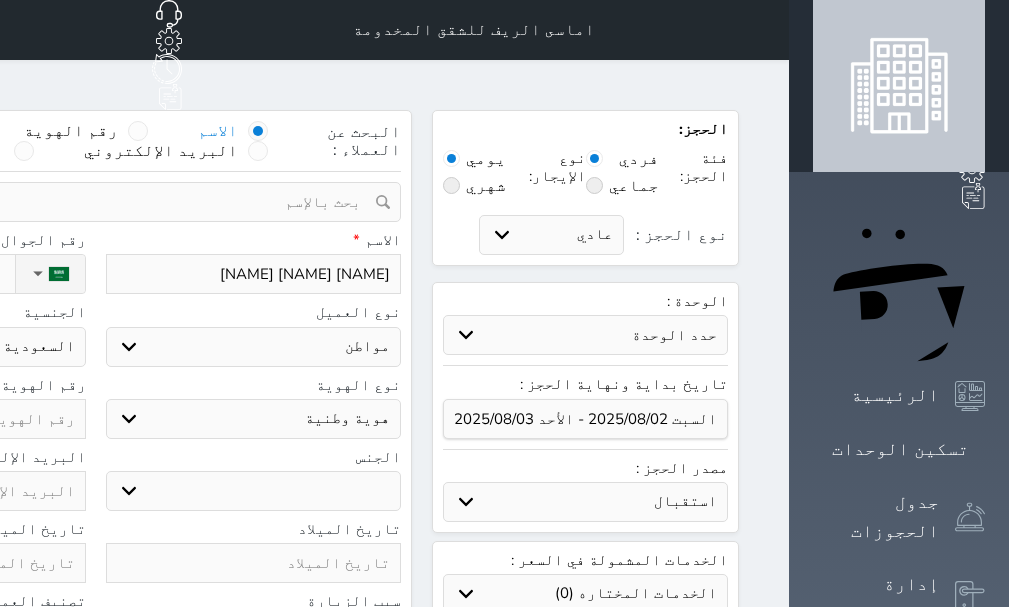type on "[NAME] [NAME] [NAME]" 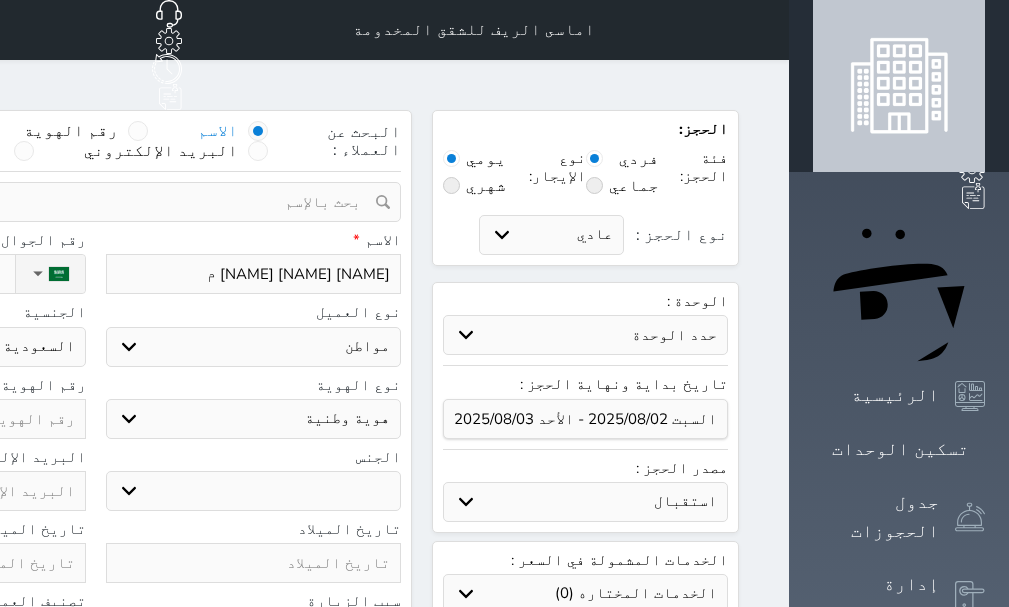 type on "[NAME] [NAME] [NAME] [NAME]" 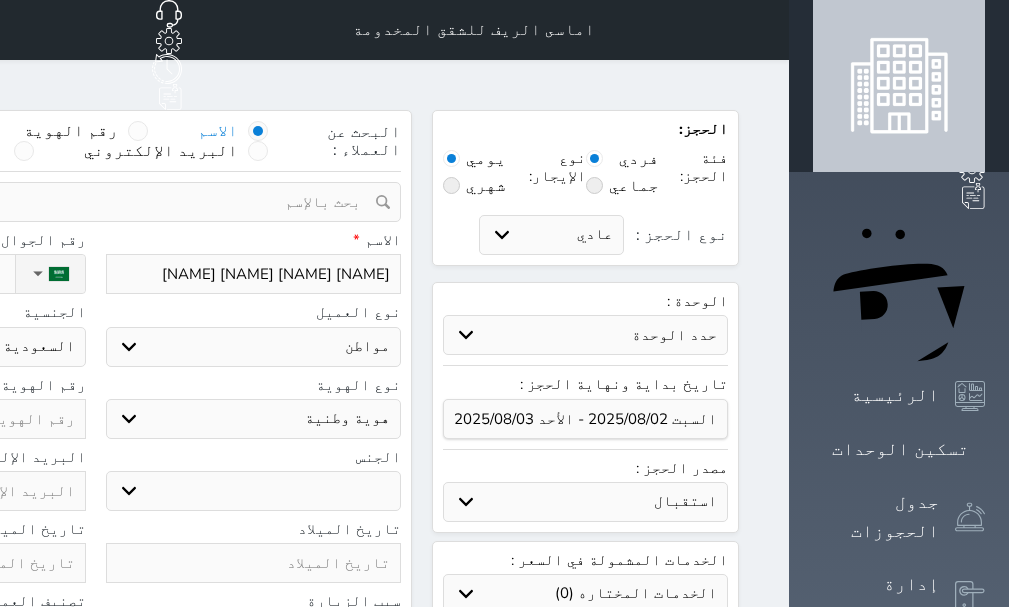 select 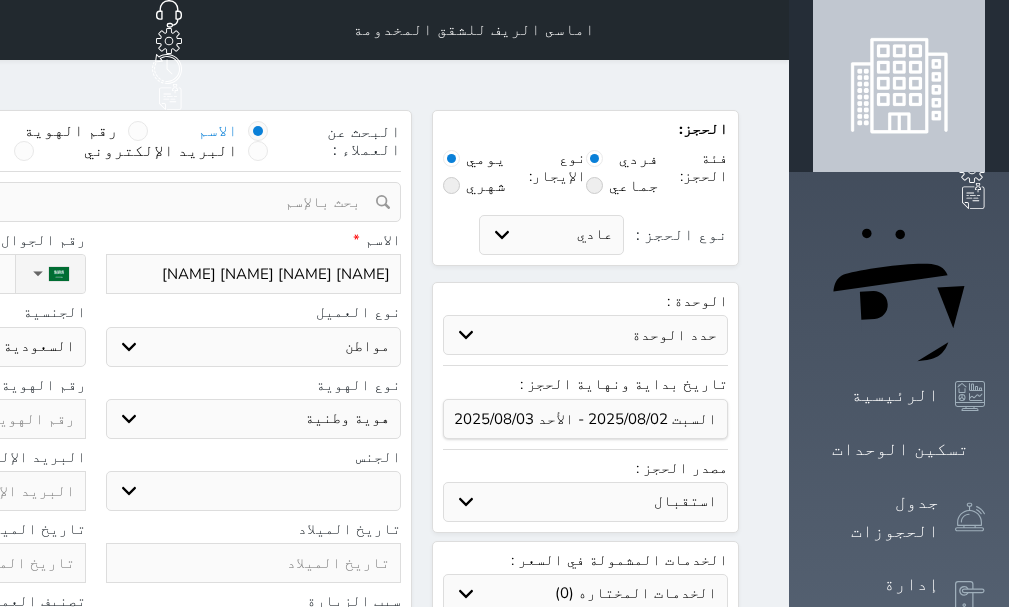 select on "female" 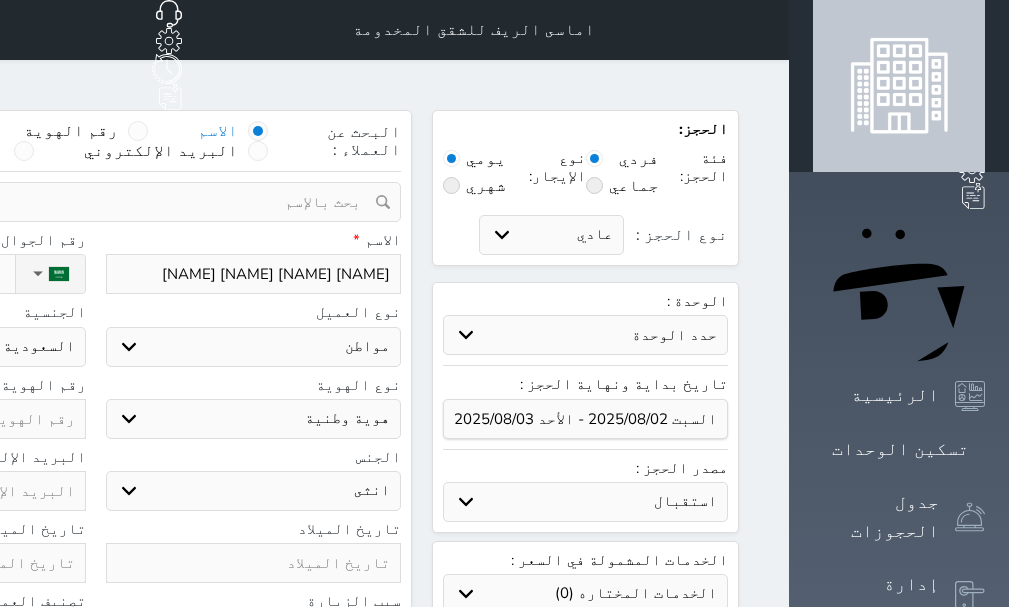 click on "ذكر   انثى" at bounding box center [254, 491] 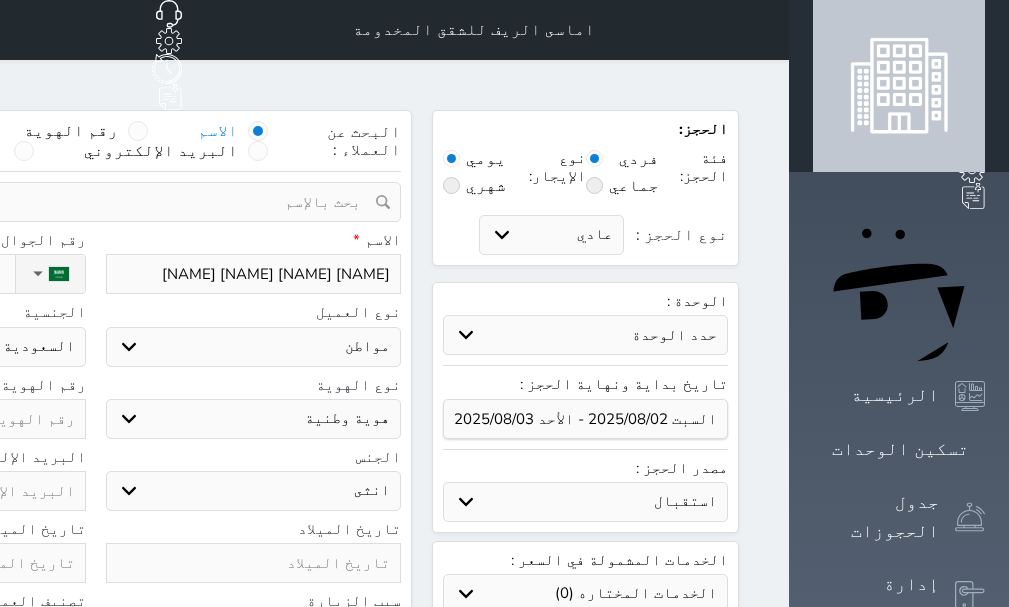type on "0" 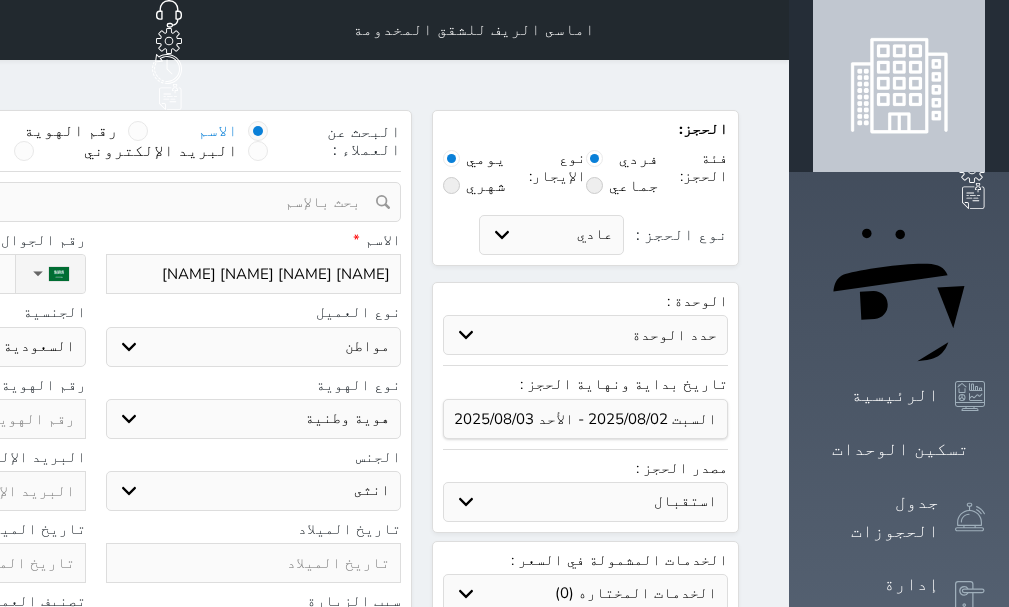 select 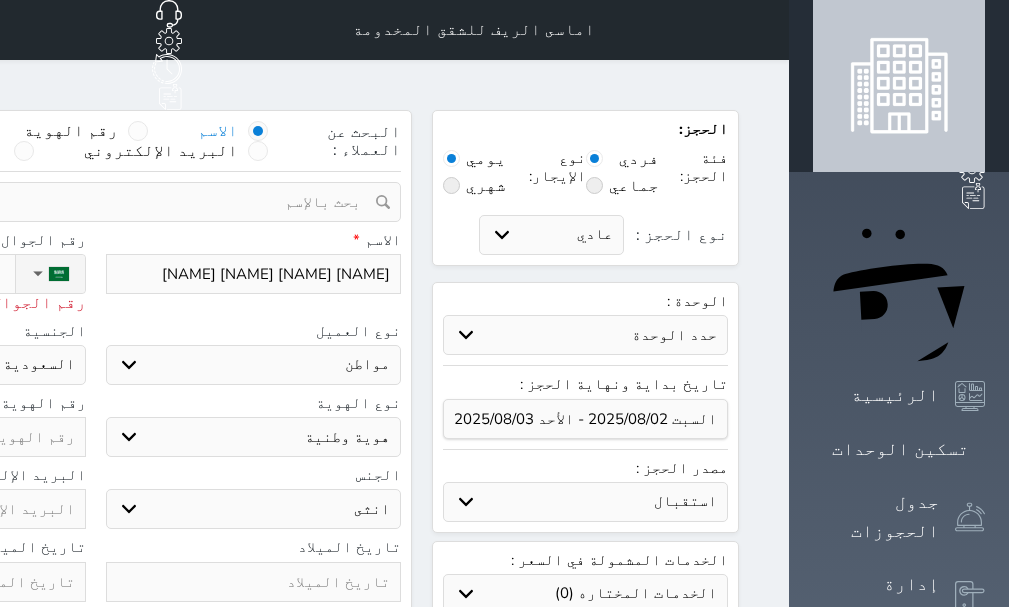 type on "05" 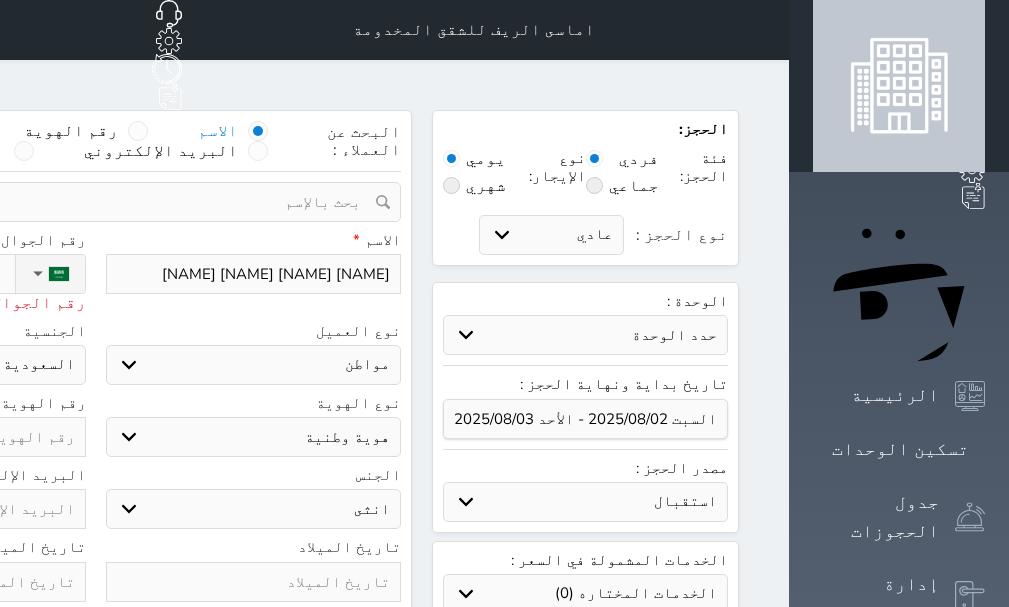 select 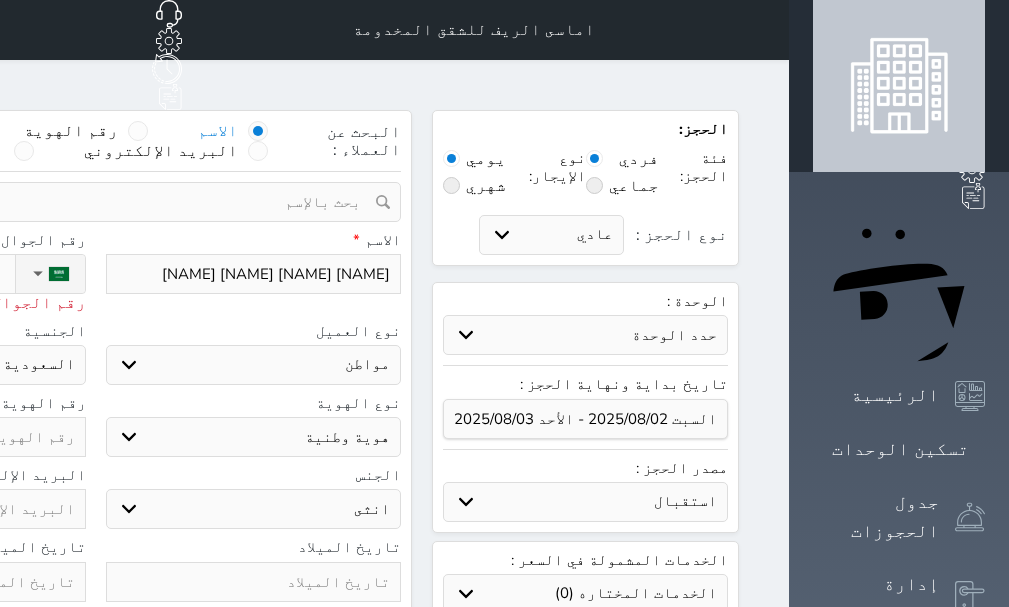type on "0552" 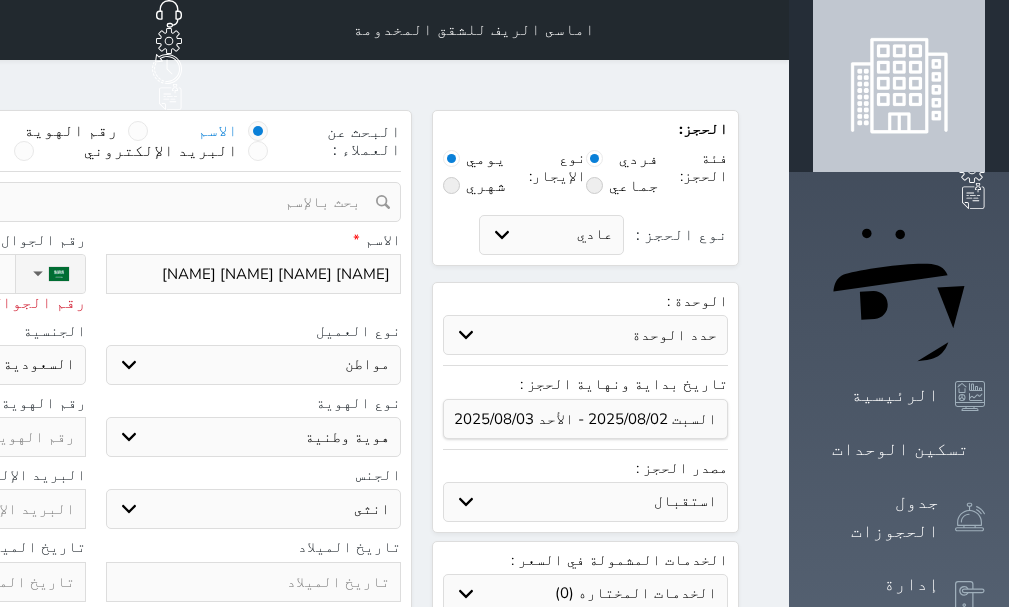 select 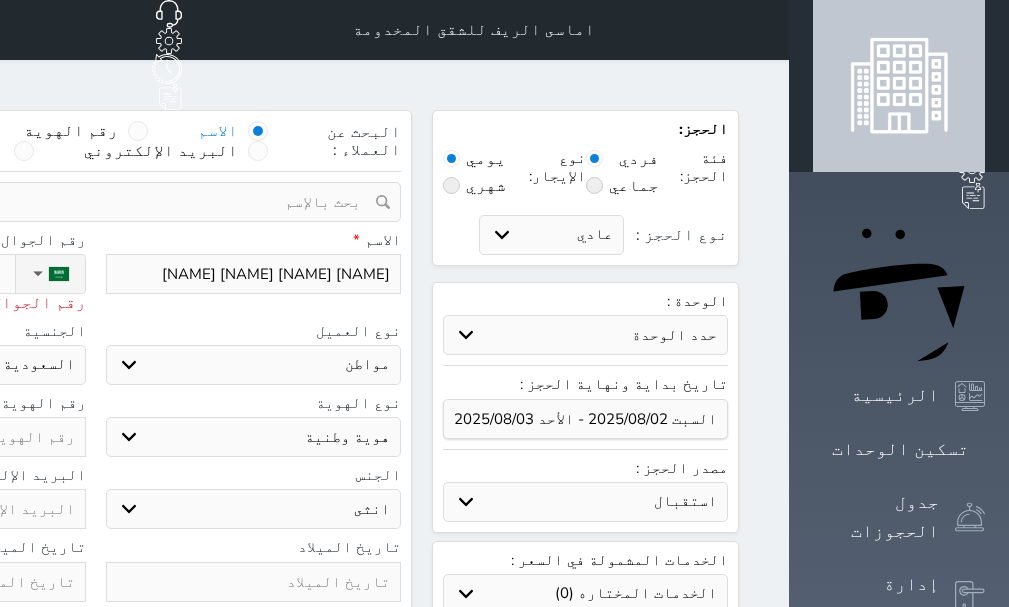 type on "05528" 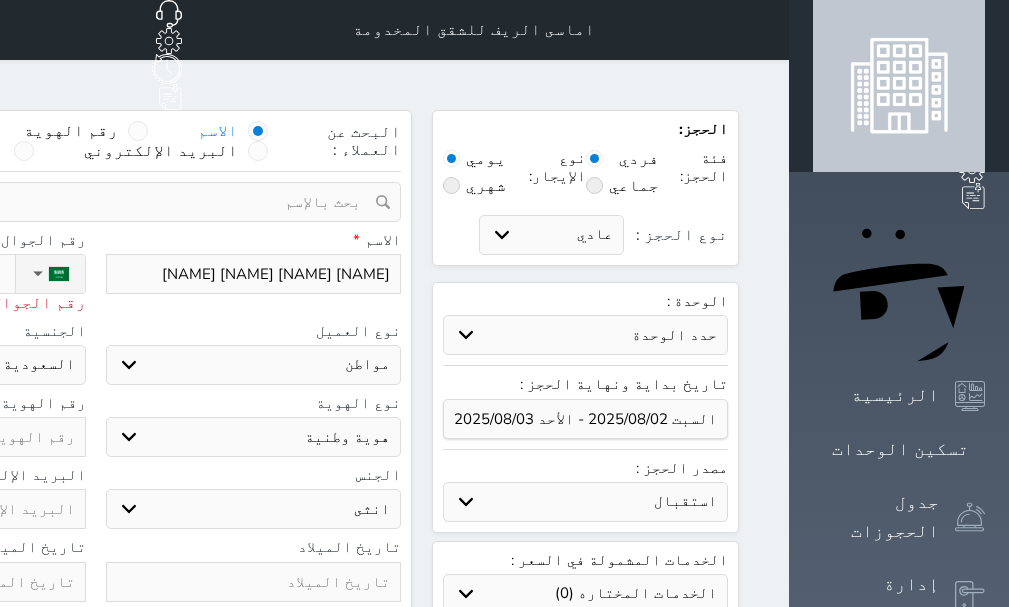 select 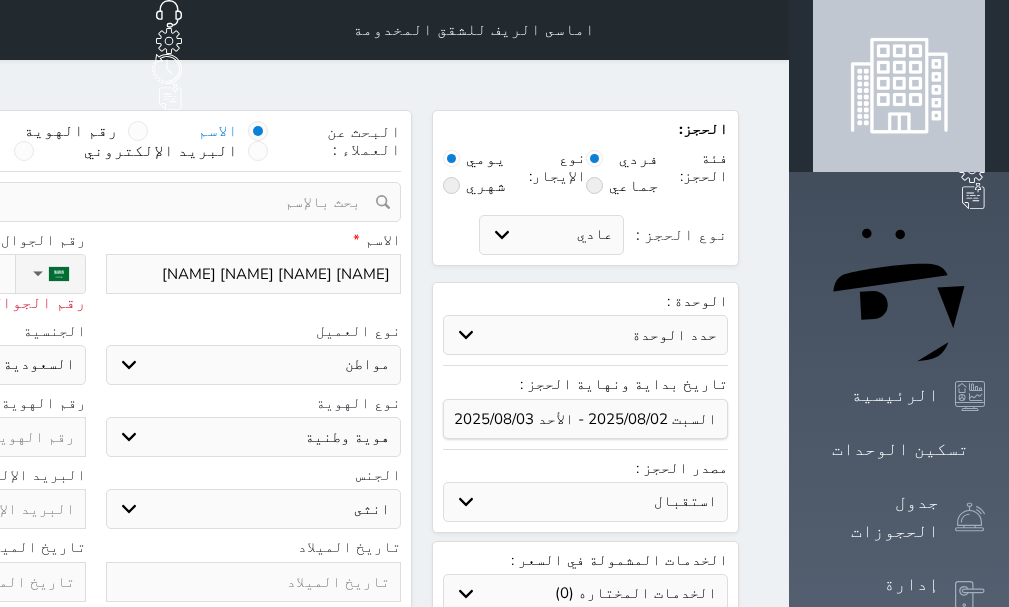 type on "0552882" 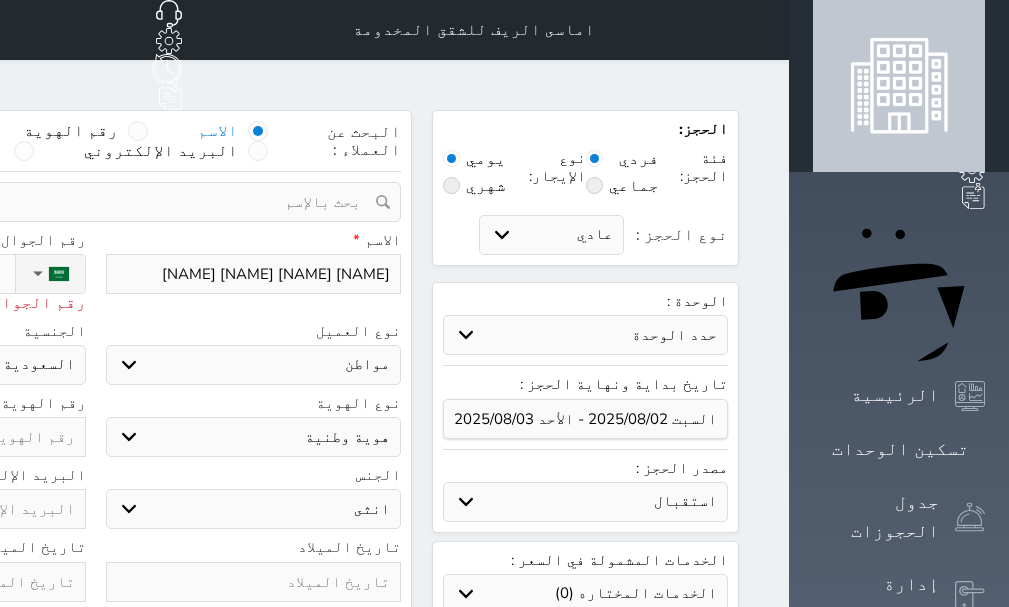 select 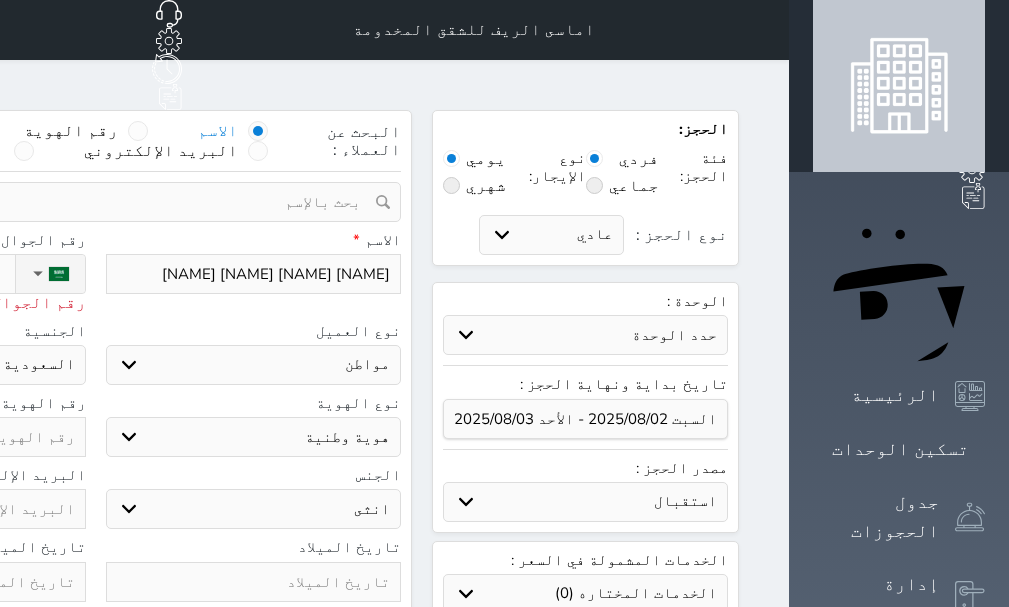 type on "055288259" 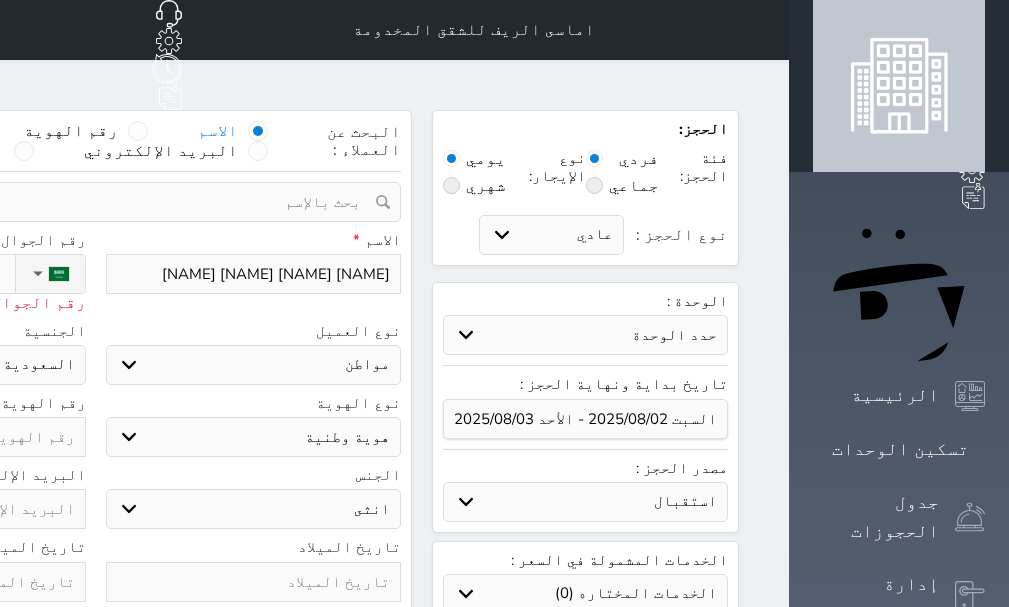 select 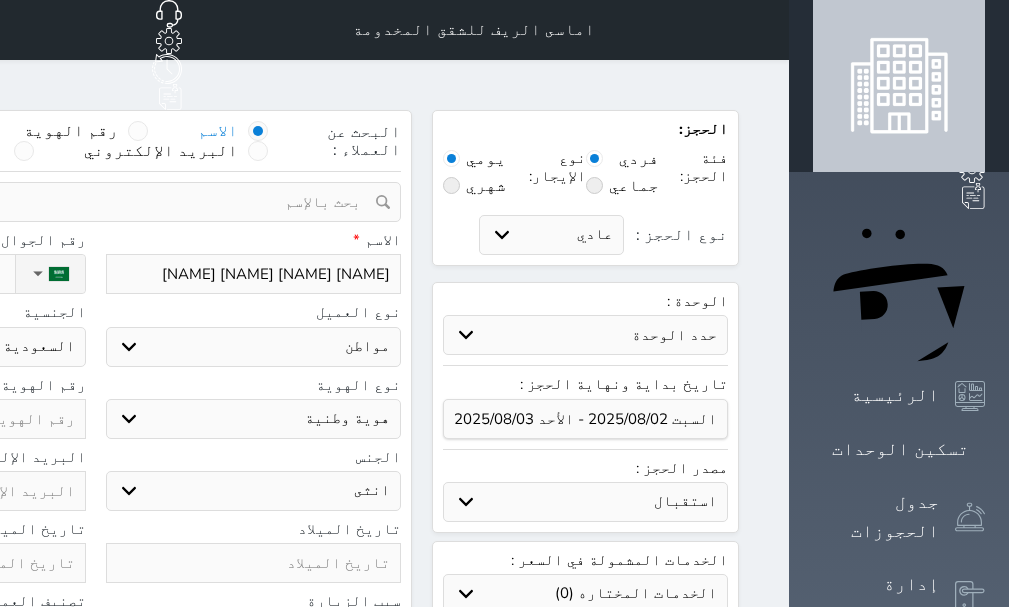 type on "+[COUNTRY_CODE] [PHONE]" 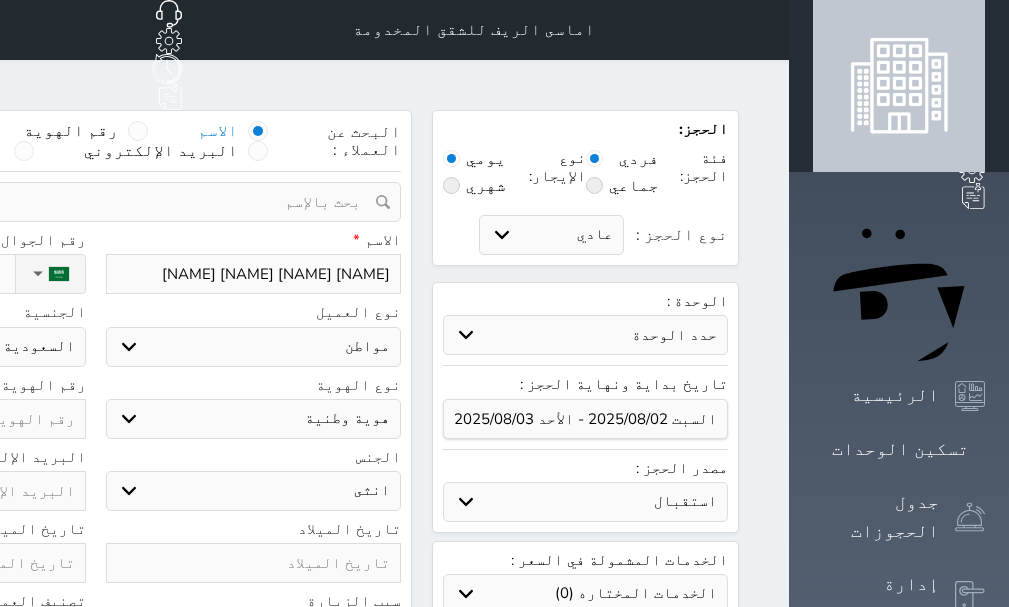 type on "1" 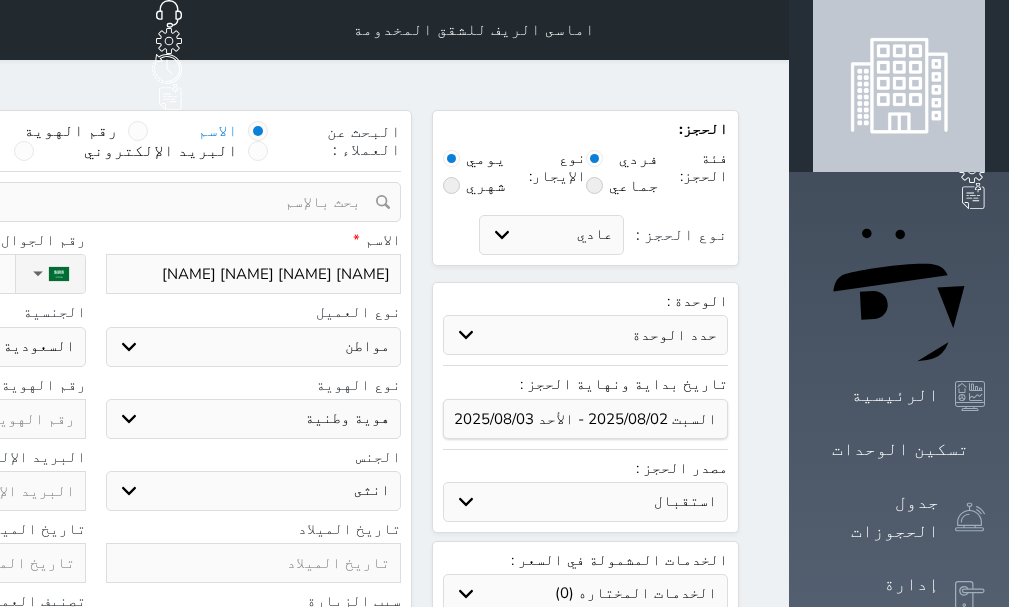select 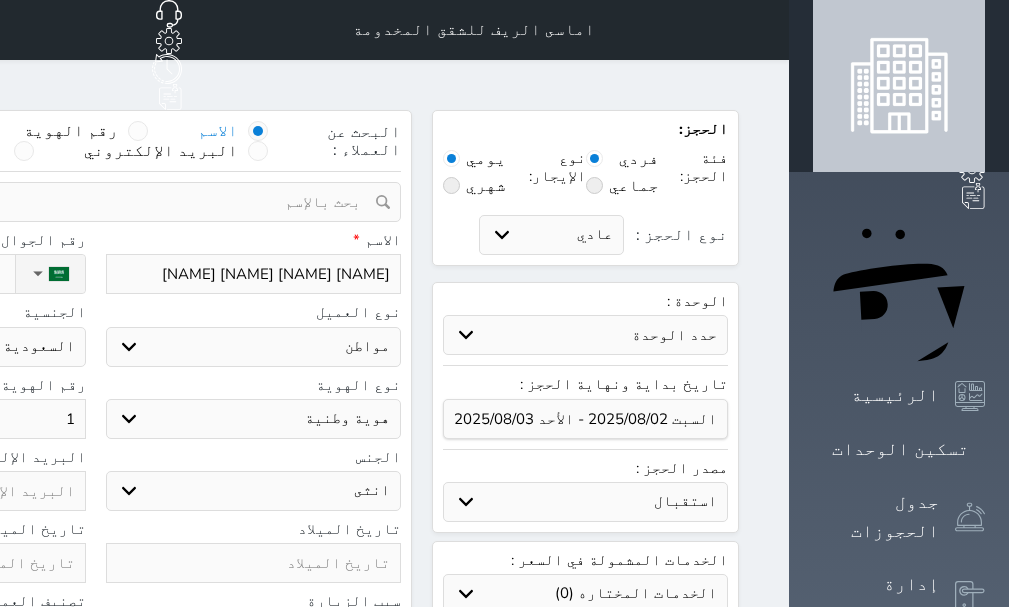 type on "10" 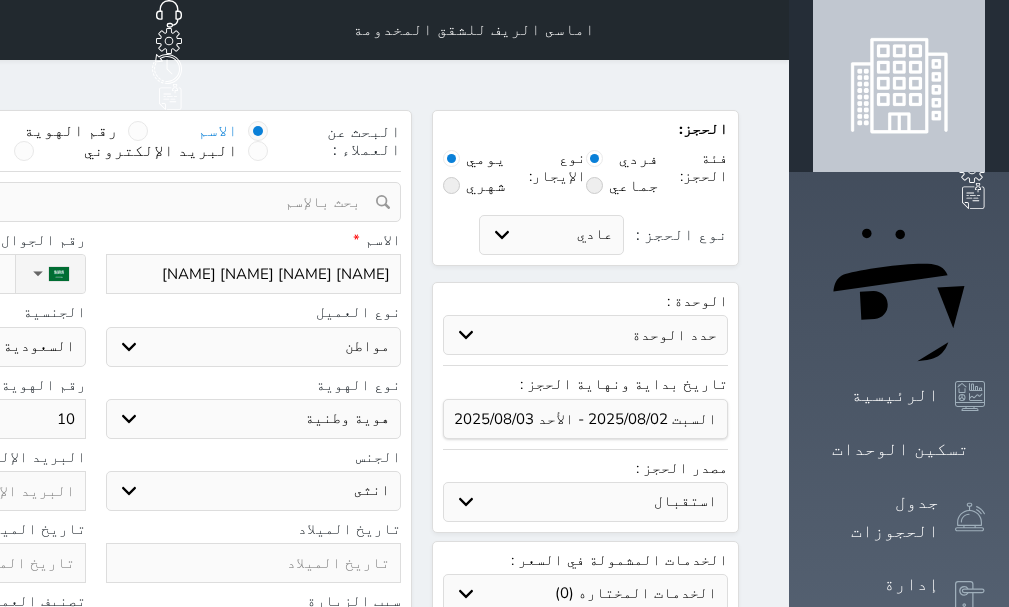 type on "106" 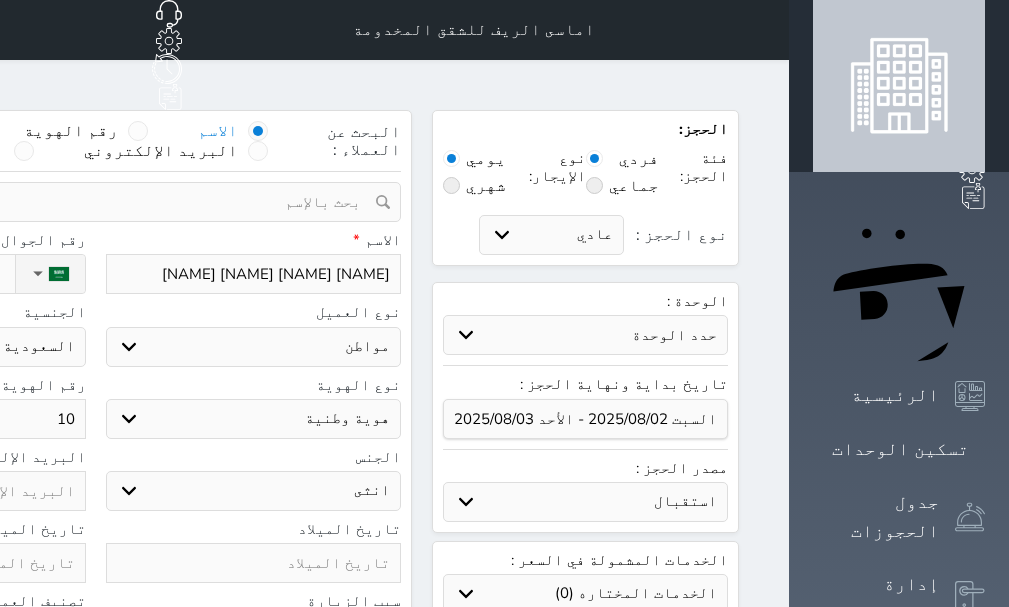 select 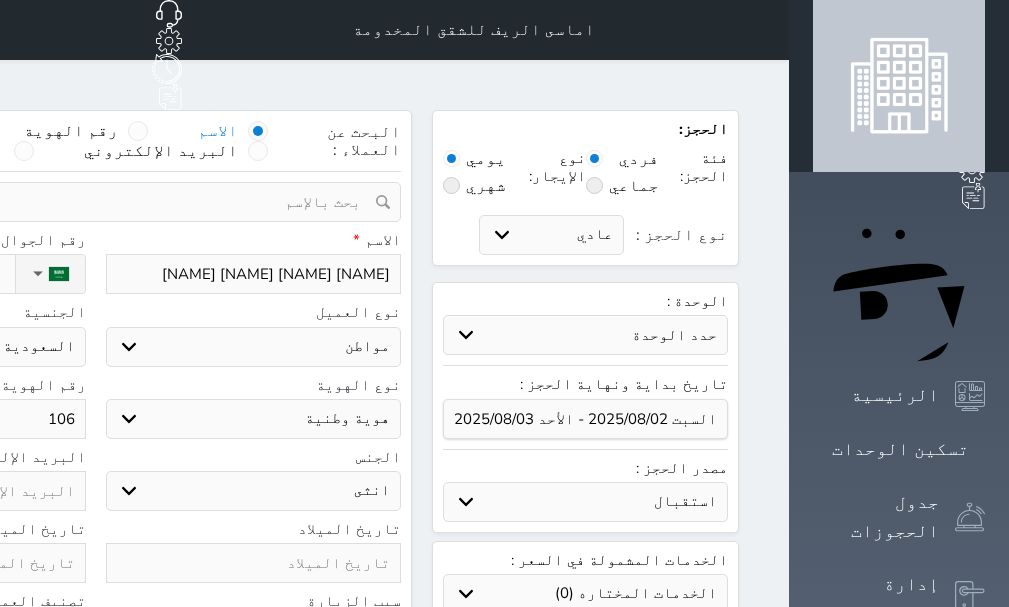 type on "1067" 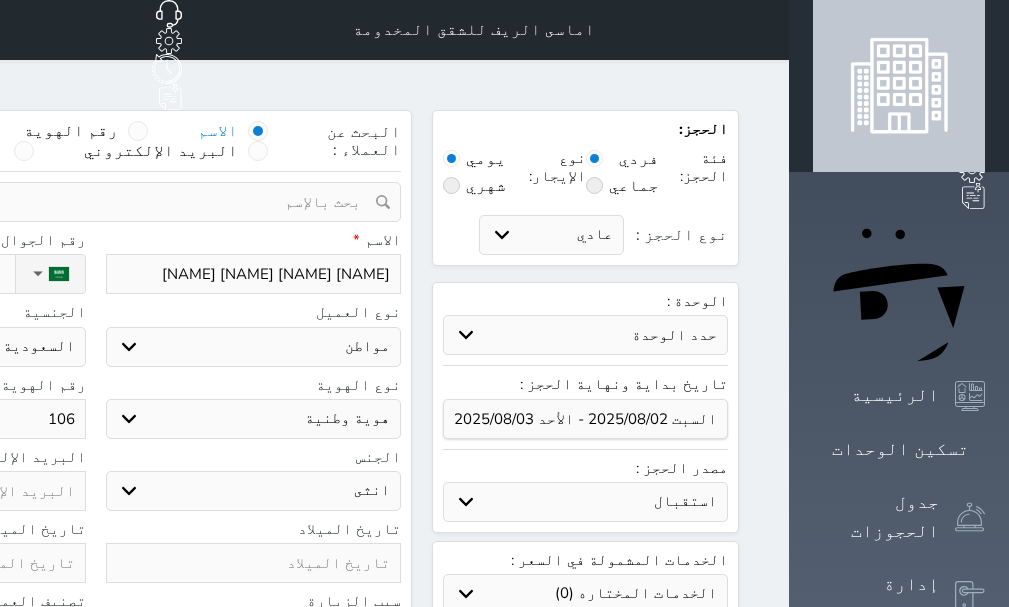 select 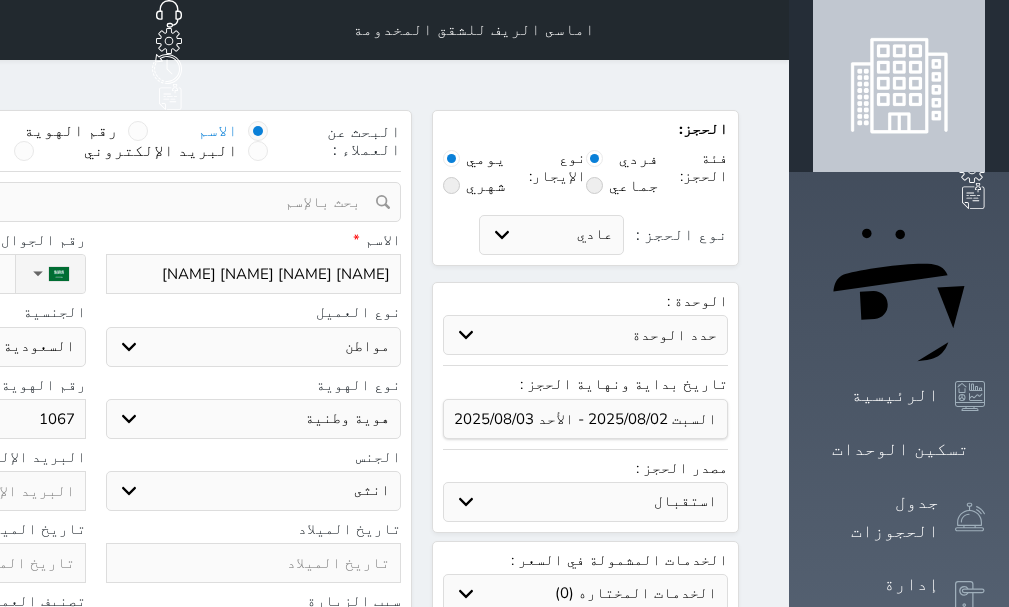 type on "10673" 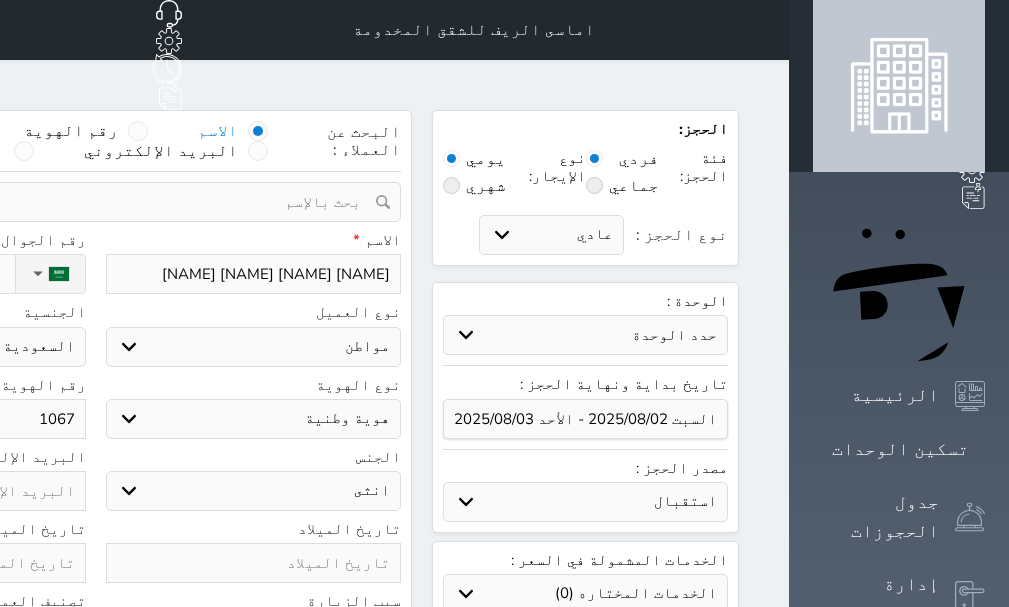select 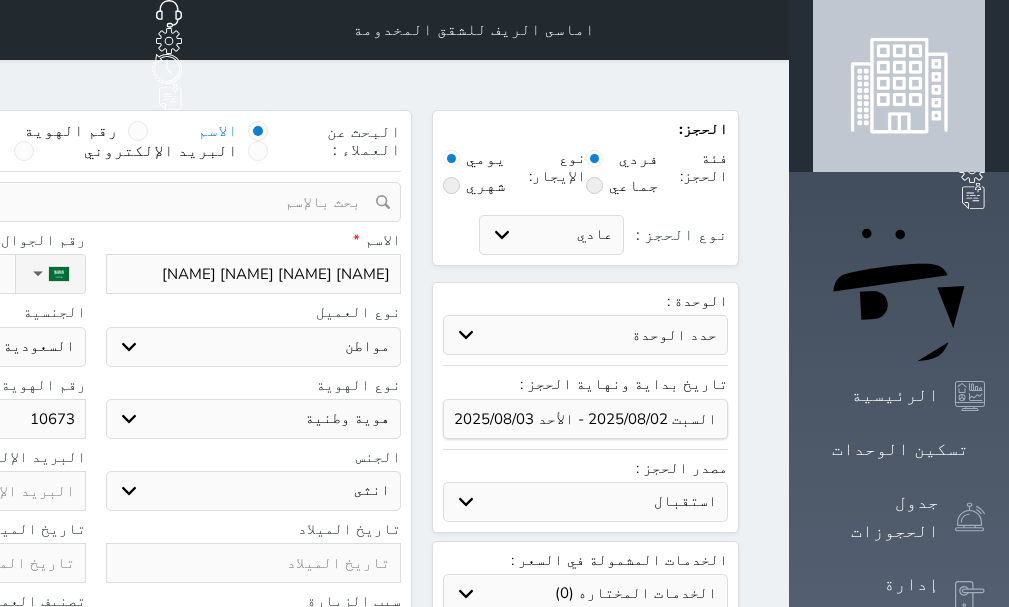type on "106732" 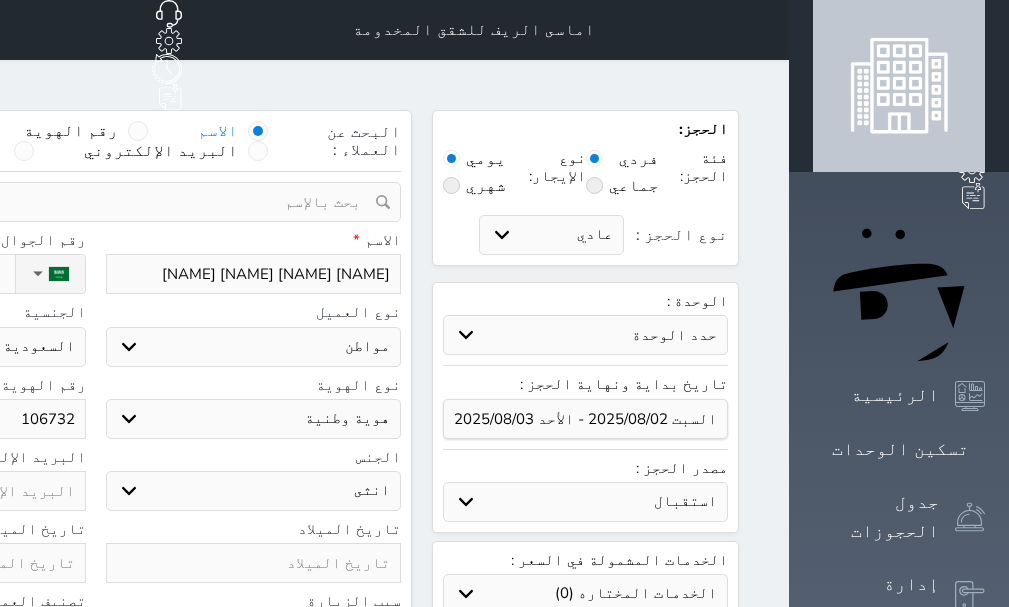 select 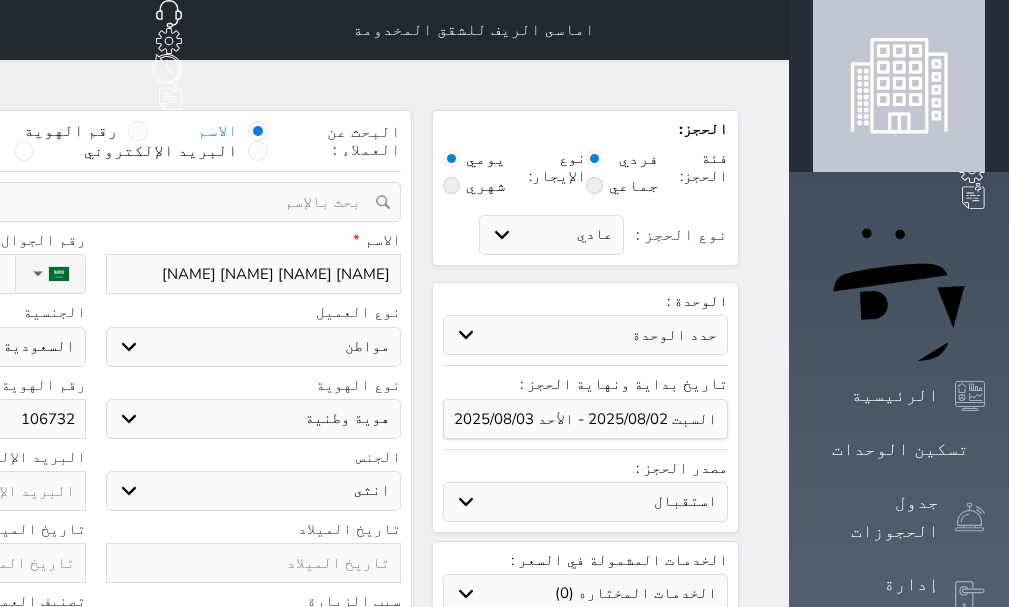 type on "1067324" 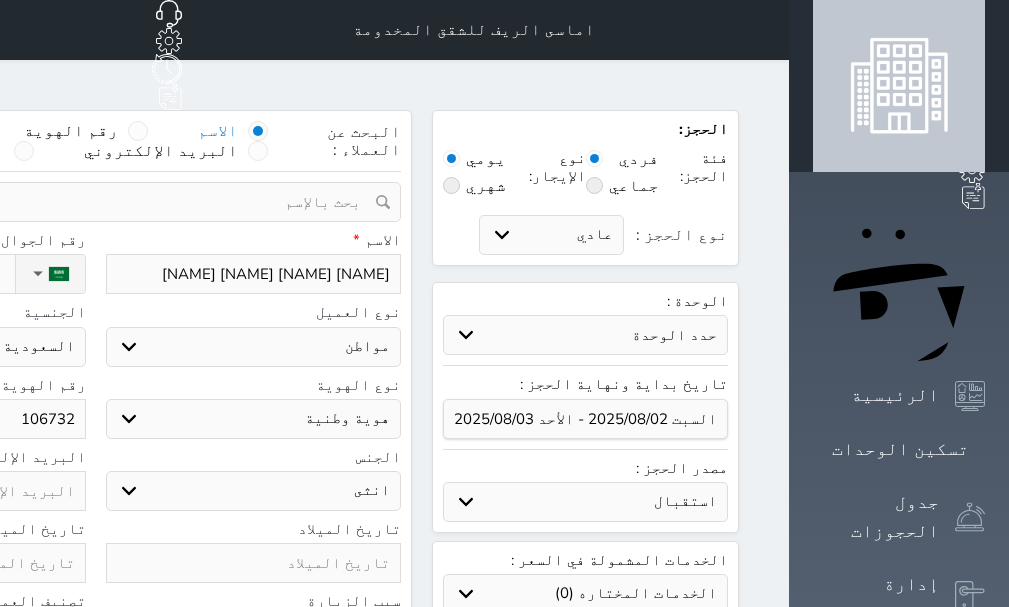 select 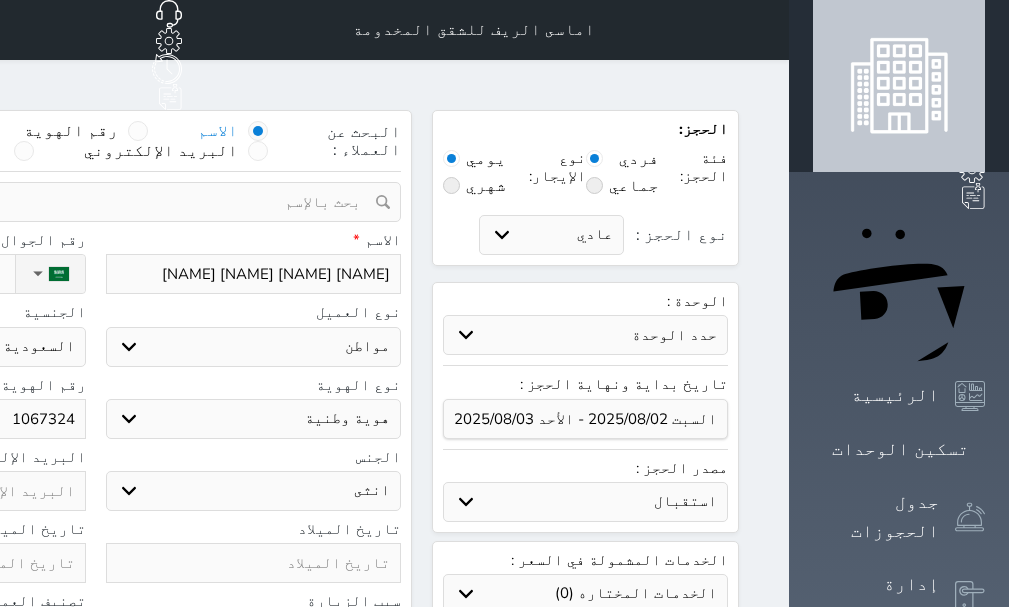 type on "10673245" 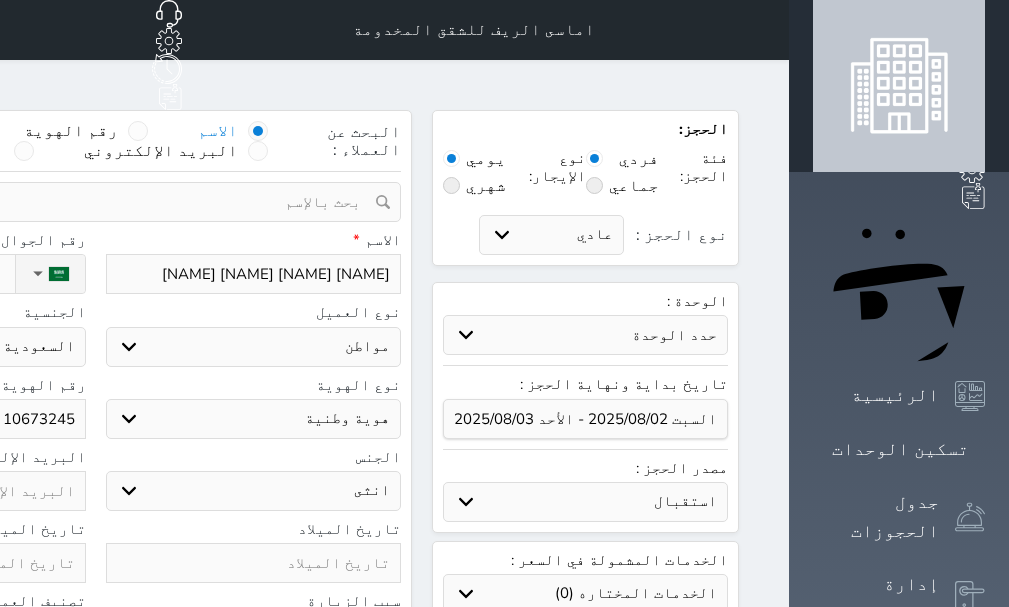 type on "106732452" 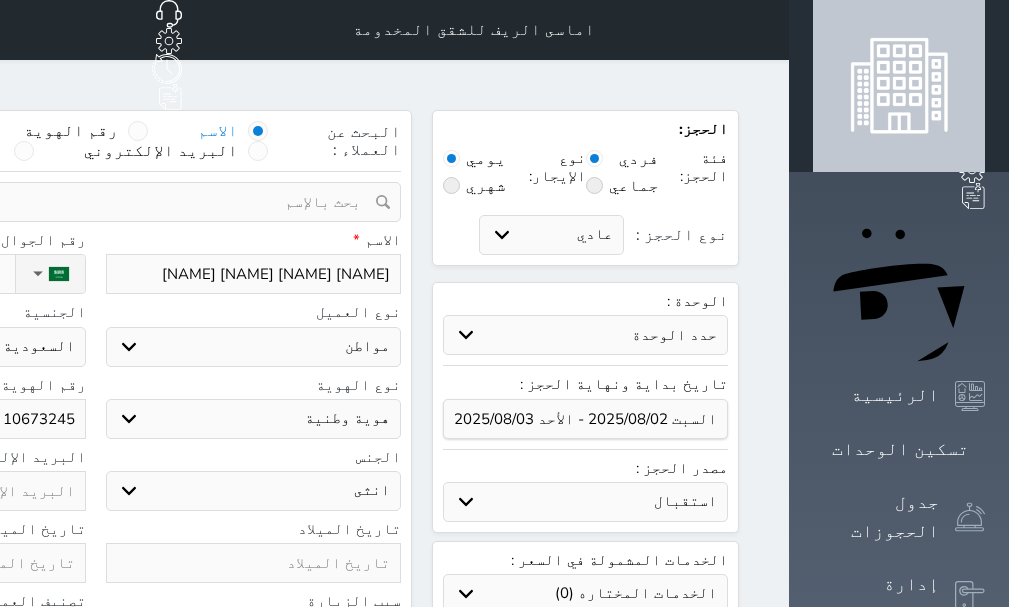 select 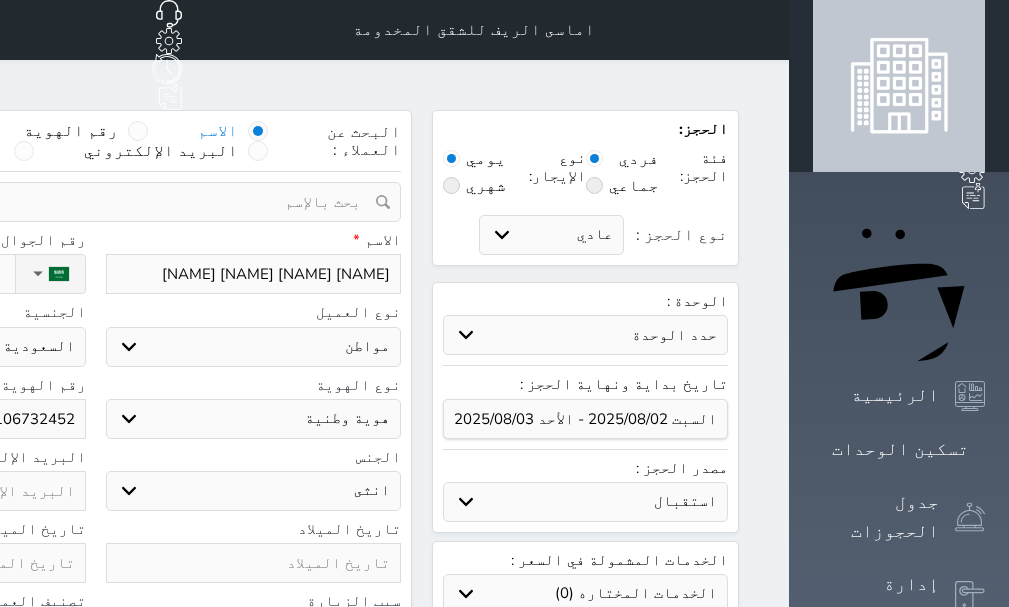 type on "1067324523" 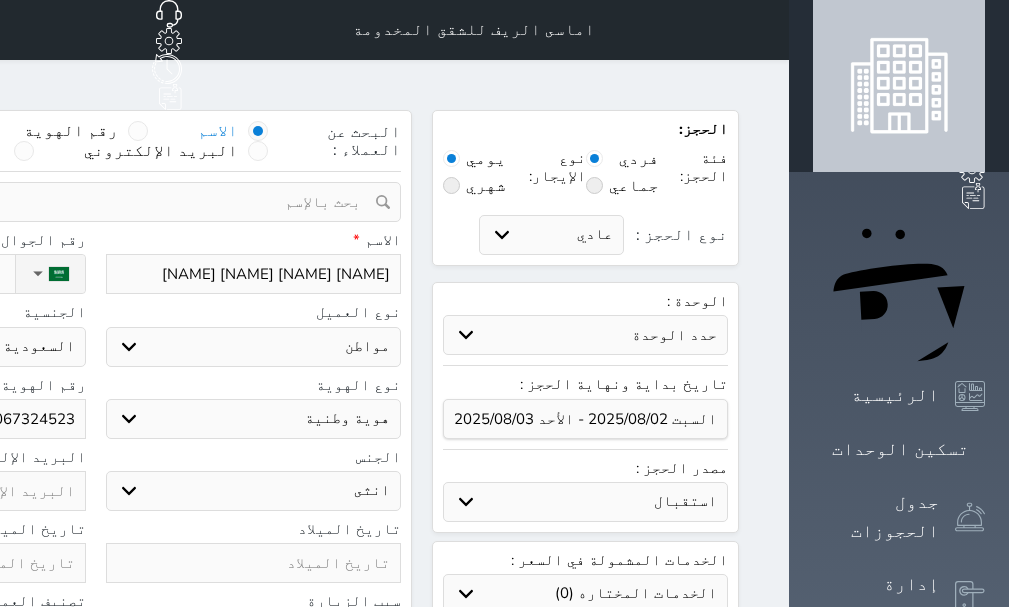 type on "1067324523" 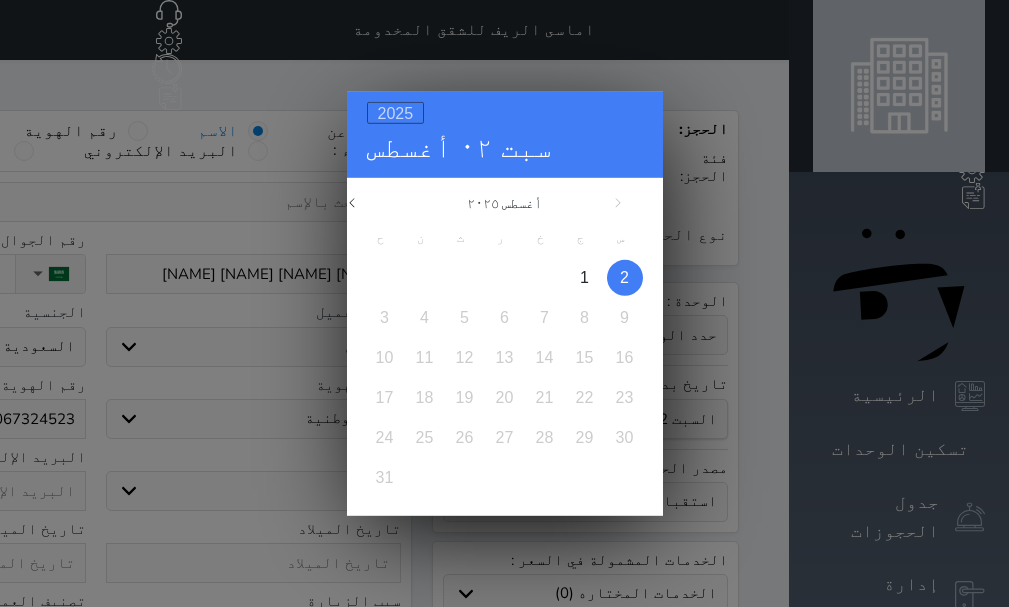 click on "2025" at bounding box center (396, 112) 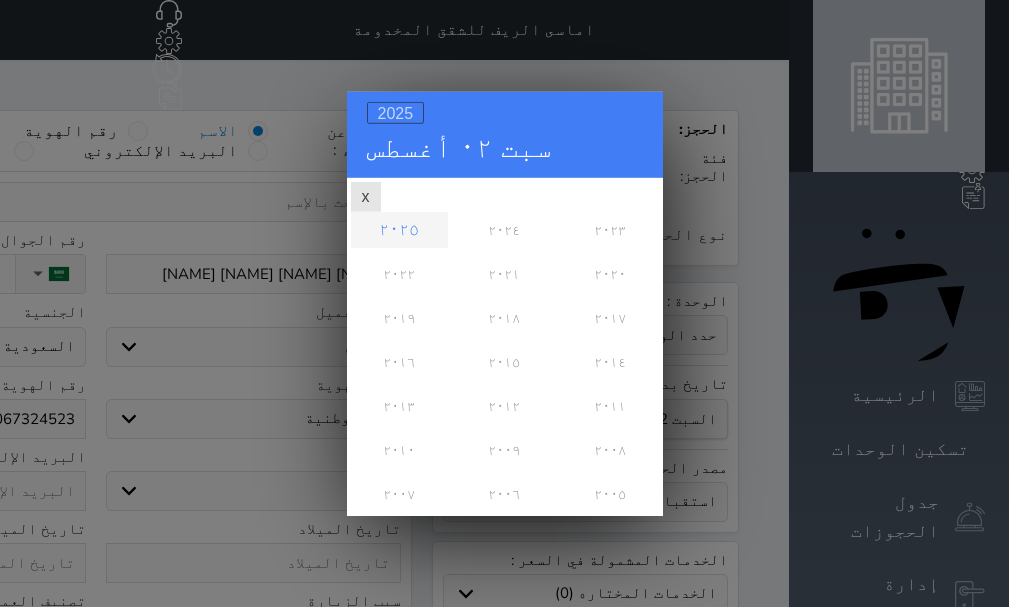 scroll, scrollTop: 0, scrollLeft: 0, axis: both 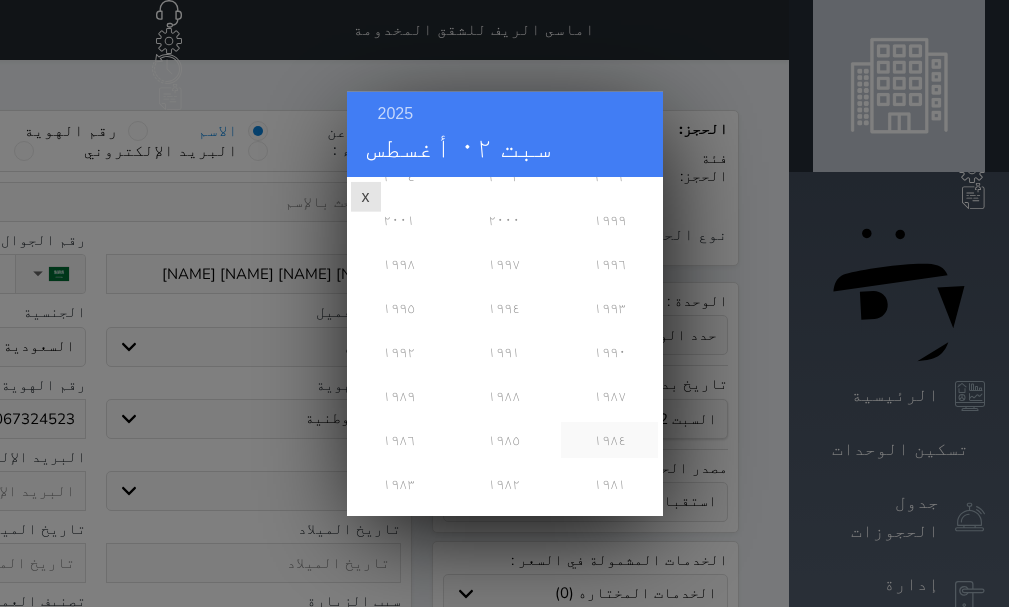 click on "١٩٨٤" at bounding box center (609, 439) 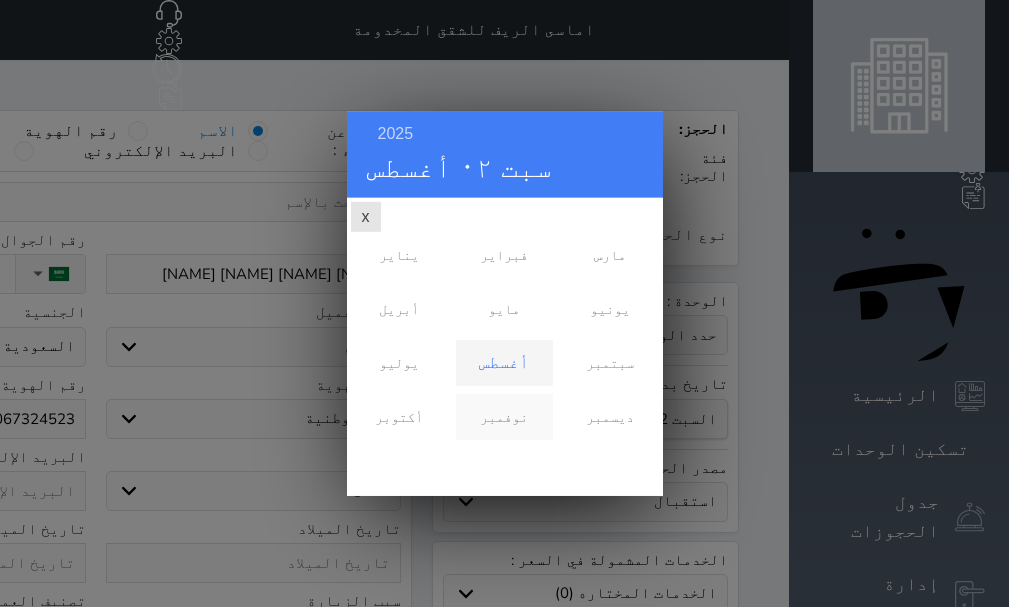 scroll, scrollTop: 0, scrollLeft: 0, axis: both 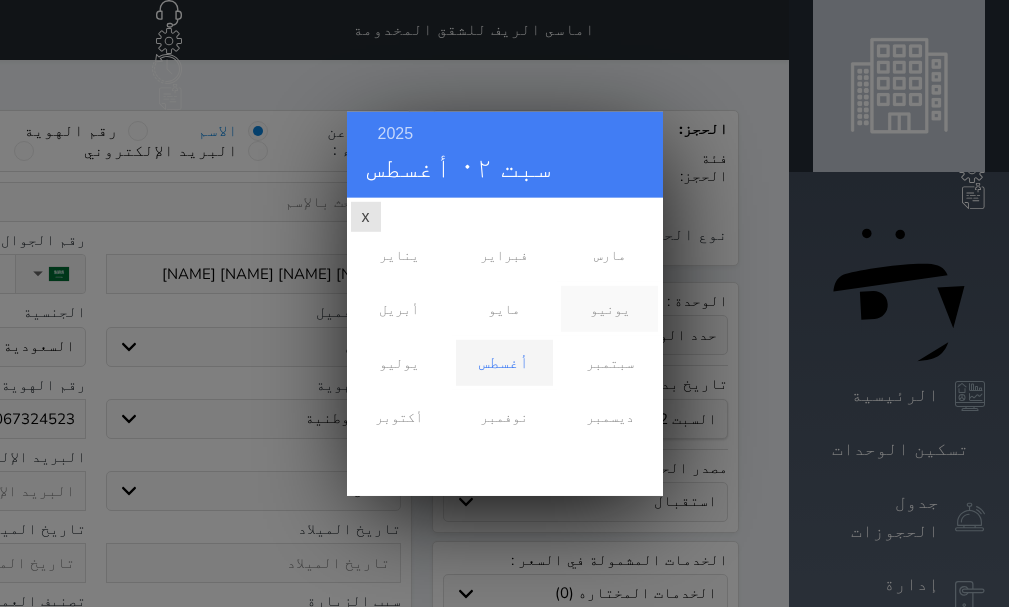 click on "يونيو" at bounding box center (609, 308) 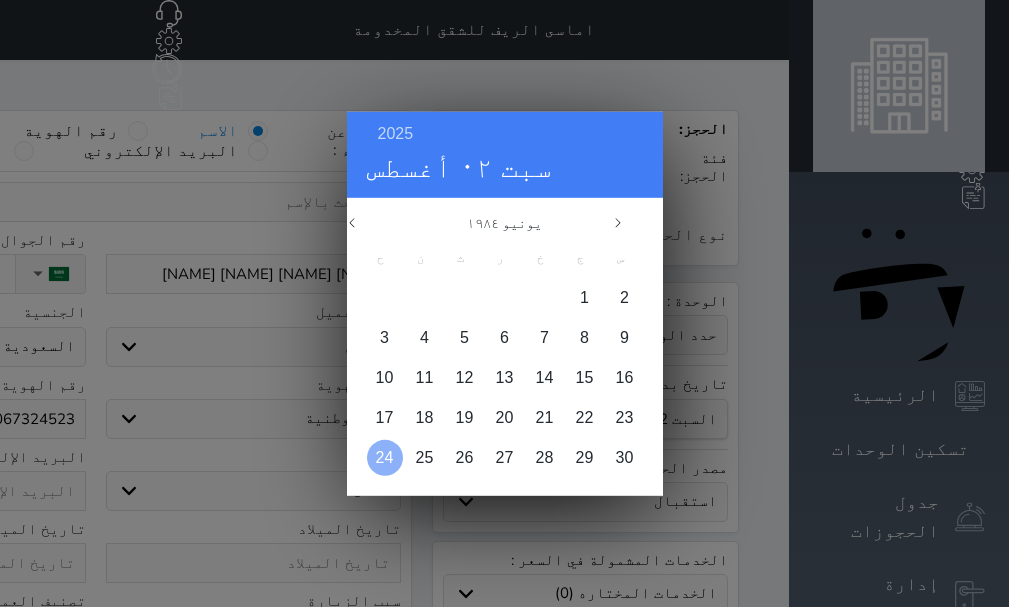 click on "24" at bounding box center [385, 456] 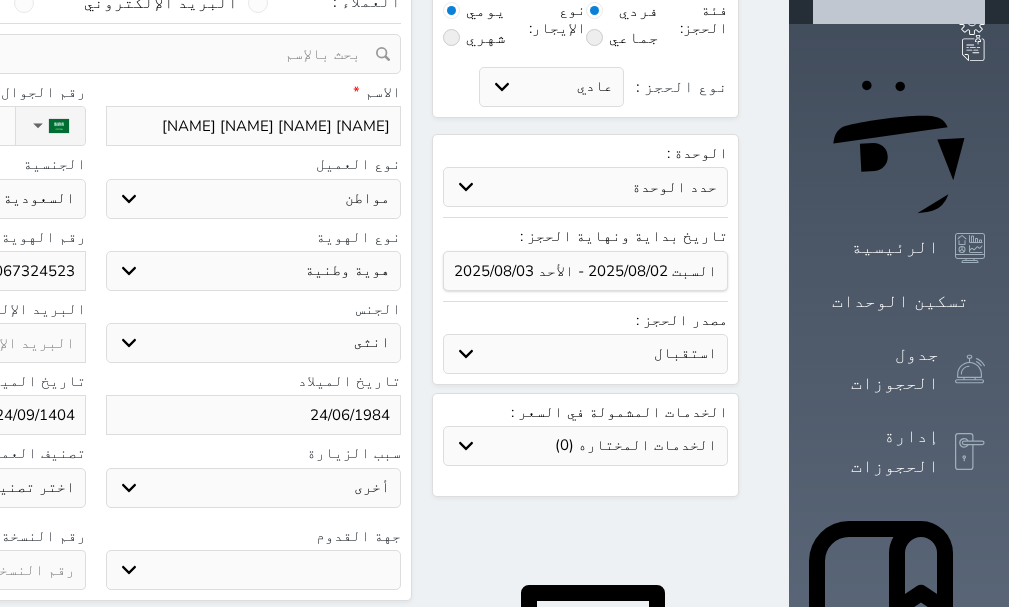scroll, scrollTop: 160, scrollLeft: 0, axis: vertical 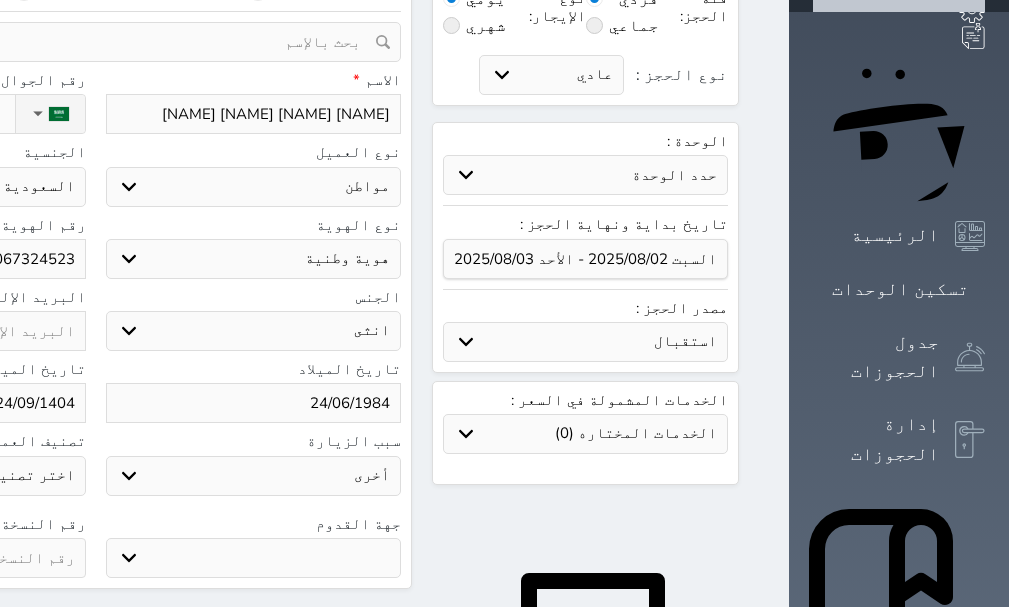 click at bounding box center (-62, 558) 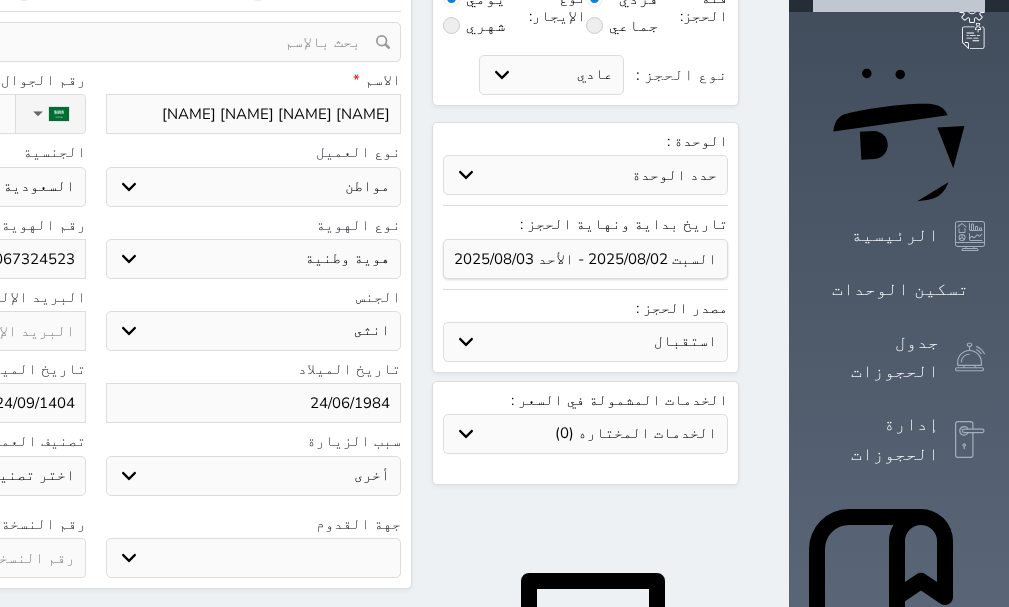 select 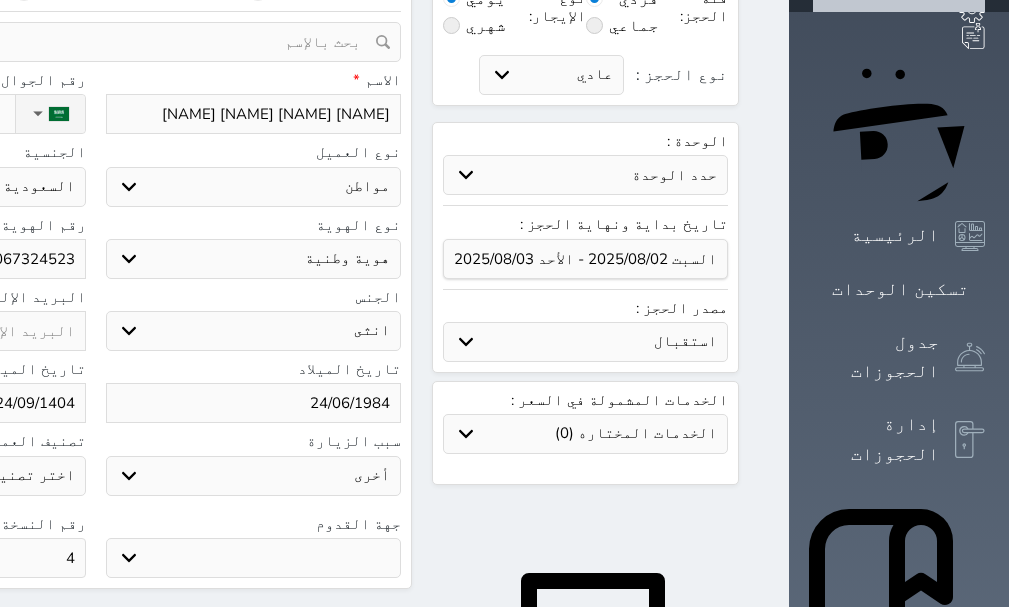 type on "4" 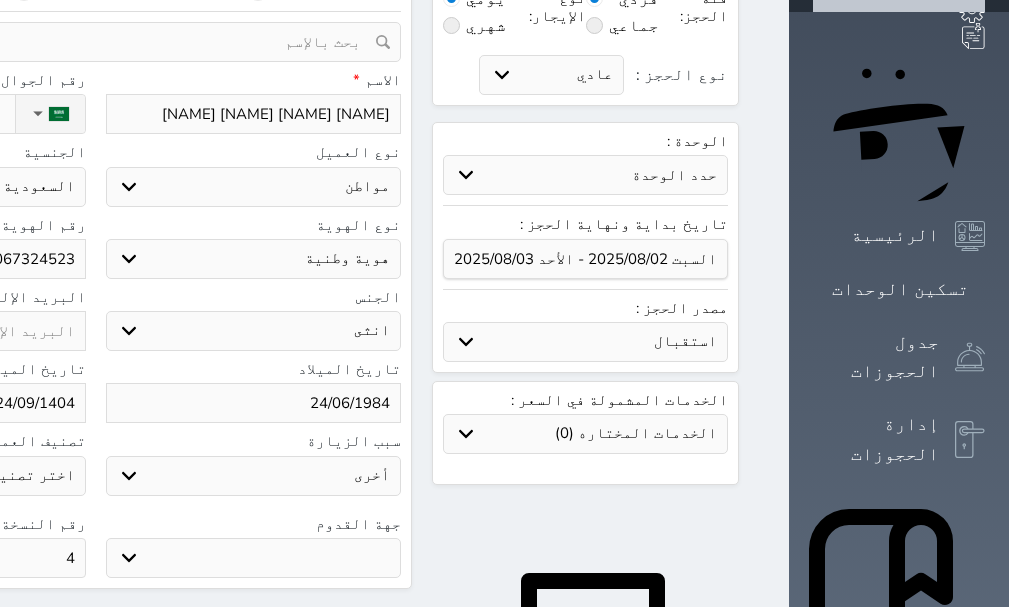 click on "حدد الوحدة
#00001100000000000000000000000000000000000000000000000000000000000000000000000000000000000000000000000000000000000000000000000000000000 - غرفتين صالة مطبخ حمام
#13 - 2 ROOMS ONE HALL
#12 - 2 ROOMS ONE HALL
#11 - غرفتين صالة مطبخ حمام
#10 - غرفة و صالة مطبخ حمام
#9 - غرفتين صالة مطبخ حمام
#8 - غرفتين صالة مطبخ حمام
#7 - غرفتين صالة مطبخ حمام
#6 - غرفتين صالة مطبخ حمام
#5 - غرفتين صالة مطبخ حمام
#4 - غرفتين صالة مطبخ حمام
#3 - غرفتين صالة مطبخ حمام" at bounding box center (585, 175) 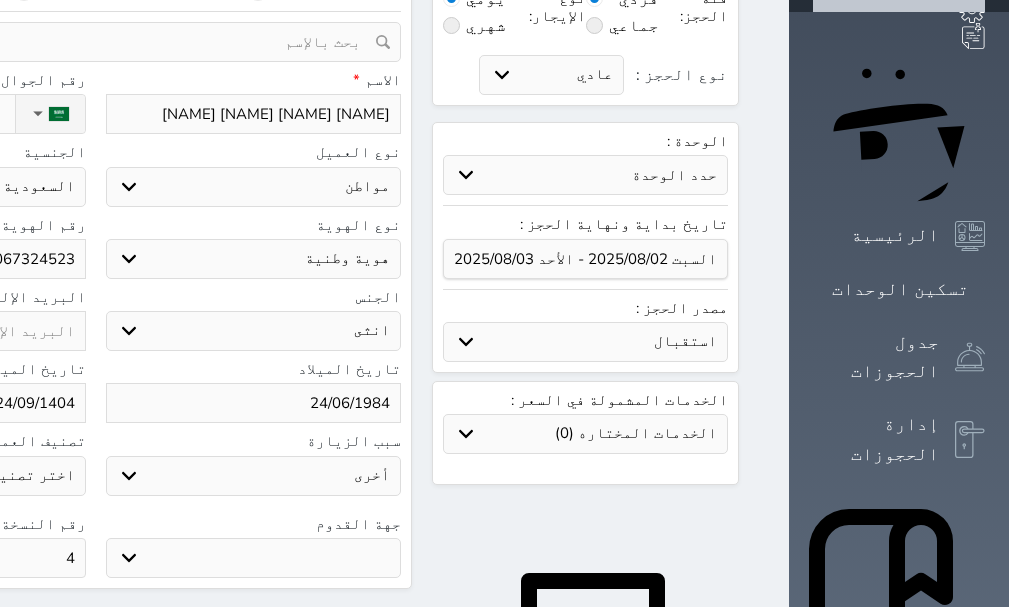 select on "16766" 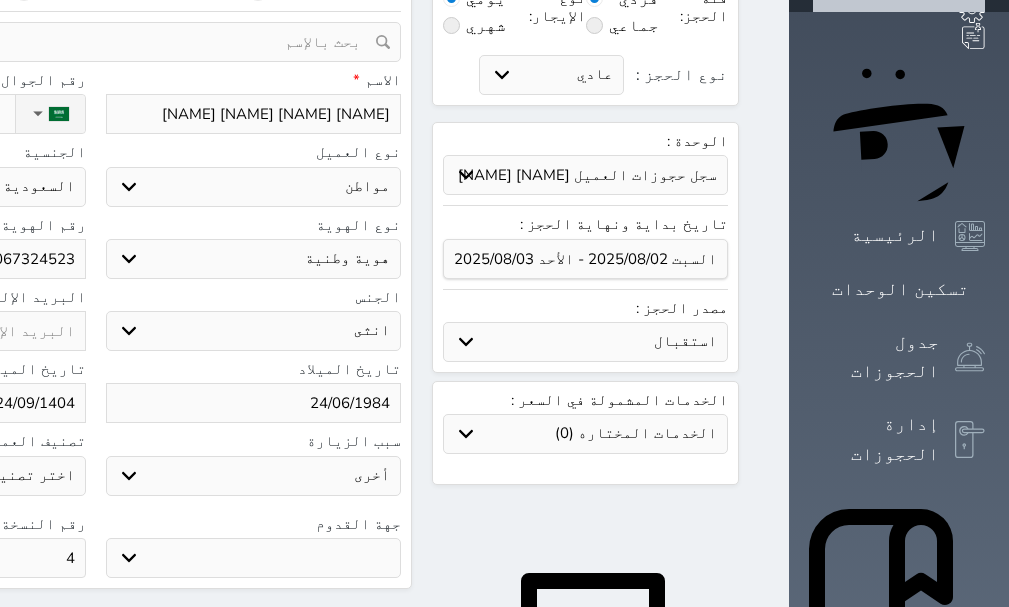 click on "حدد الوحدة
#00001100000000000000000000000000000000000000000000000000000000000000000000000000000000000000000000000000000000000000000000000000000000 - غرفتين صالة مطبخ حمام
#13 - 2 ROOMS ONE HALL
#12 - 2 ROOMS ONE HALL
#11 - غرفتين صالة مطبخ حمام
#10 - غرفة و صالة مطبخ حمام
#9 - غرفتين صالة مطبخ حمام
#8 - غرفتين صالة مطبخ حمام
#7 - غرفتين صالة مطبخ حمام
#6 - غرفتين صالة مطبخ حمام
#5 - غرفتين صالة مطبخ حمام
#4 - غرفتين صالة مطبخ حمام
#3 - غرفتين صالة مطبخ حمام" at bounding box center [585, 175] 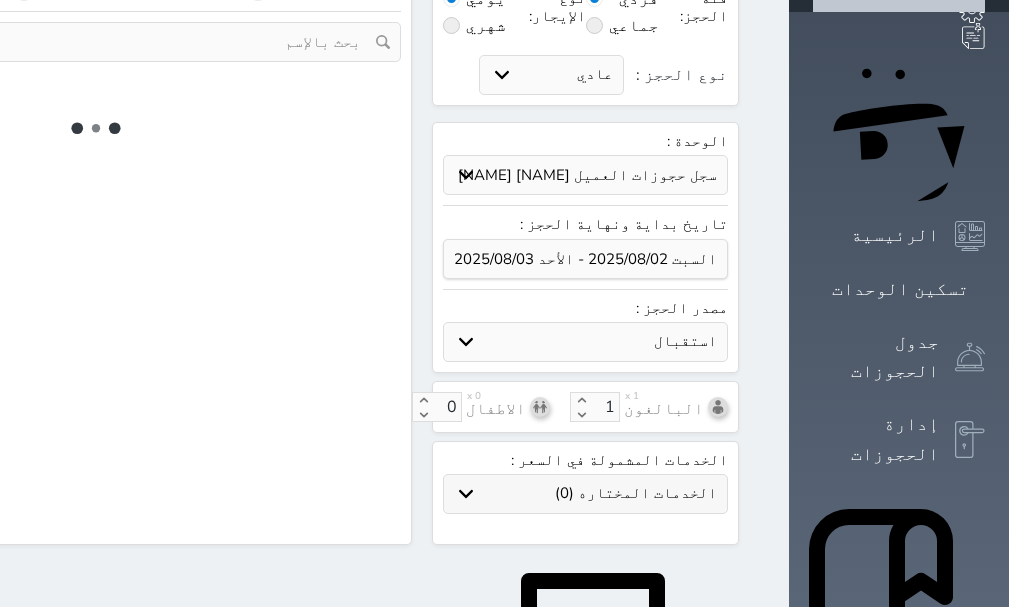 select on "1" 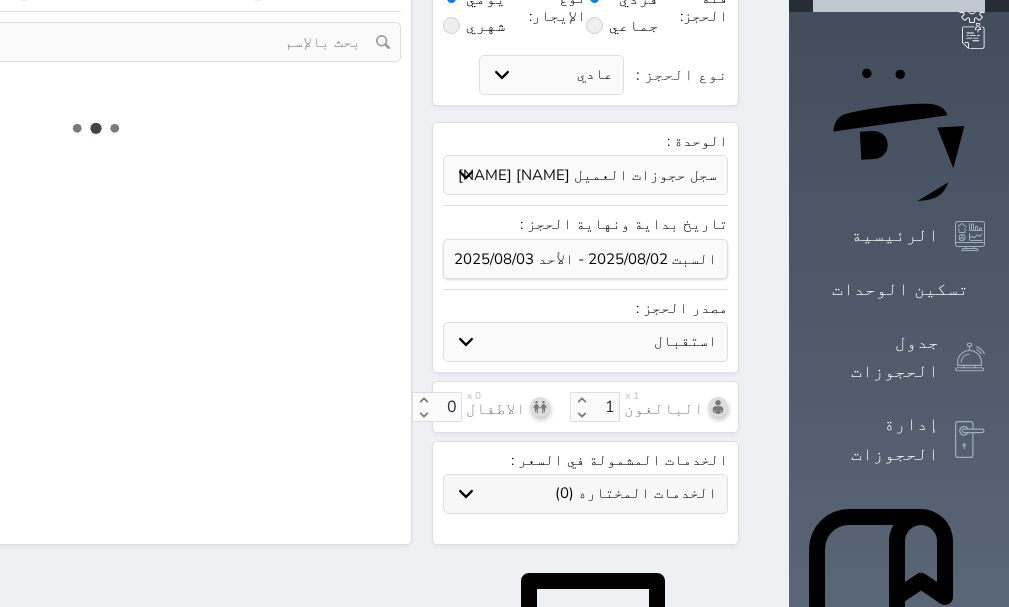 select on "113" 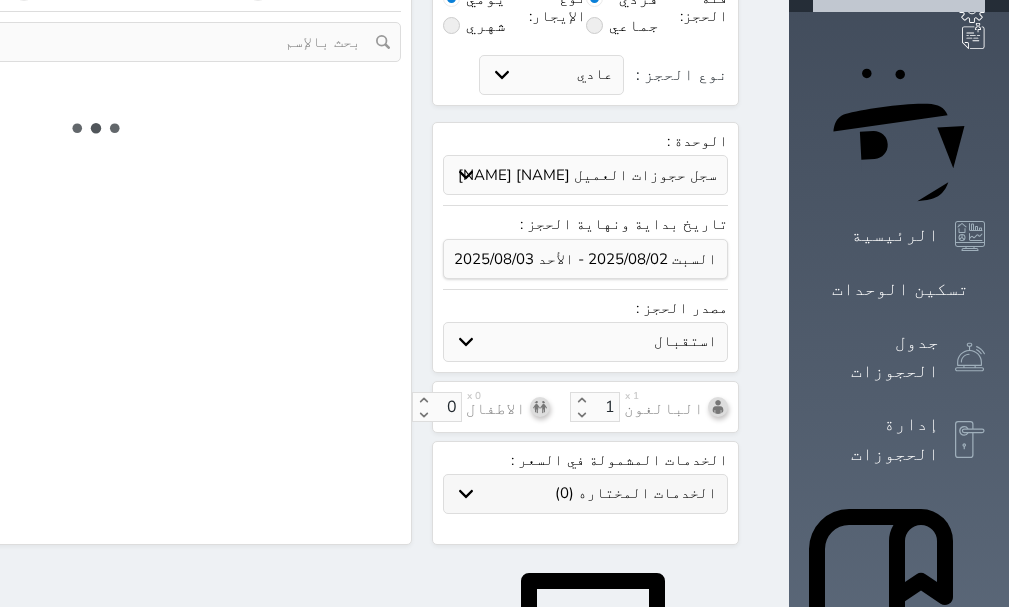 select on "1" 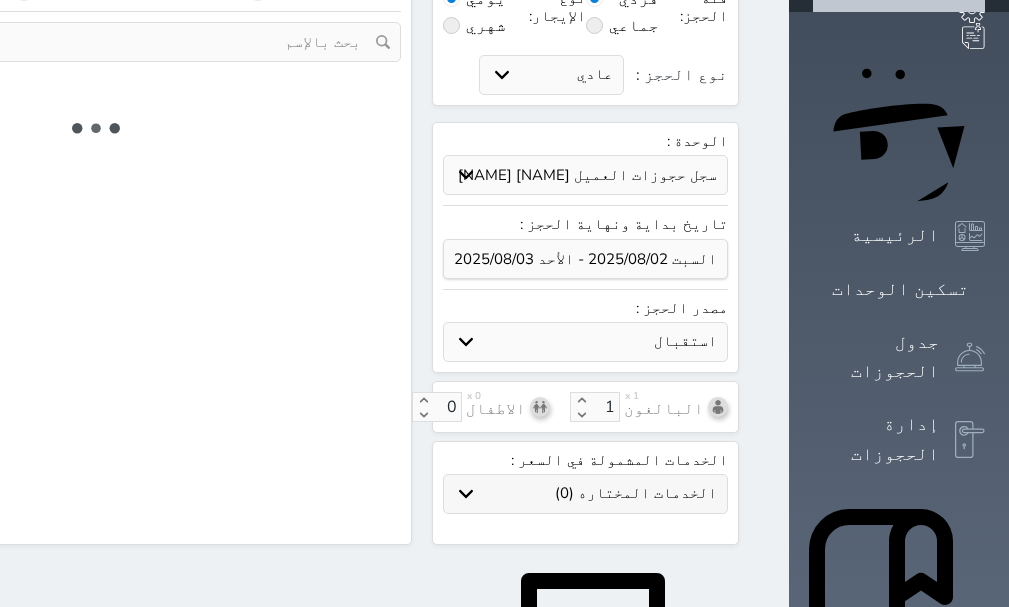 select on "female" 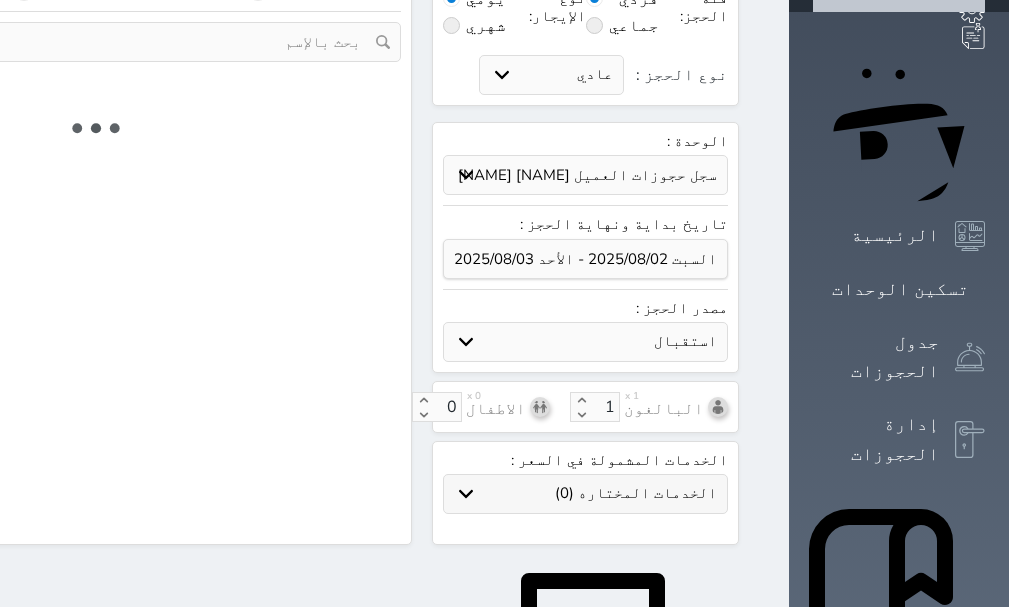 select on "7" 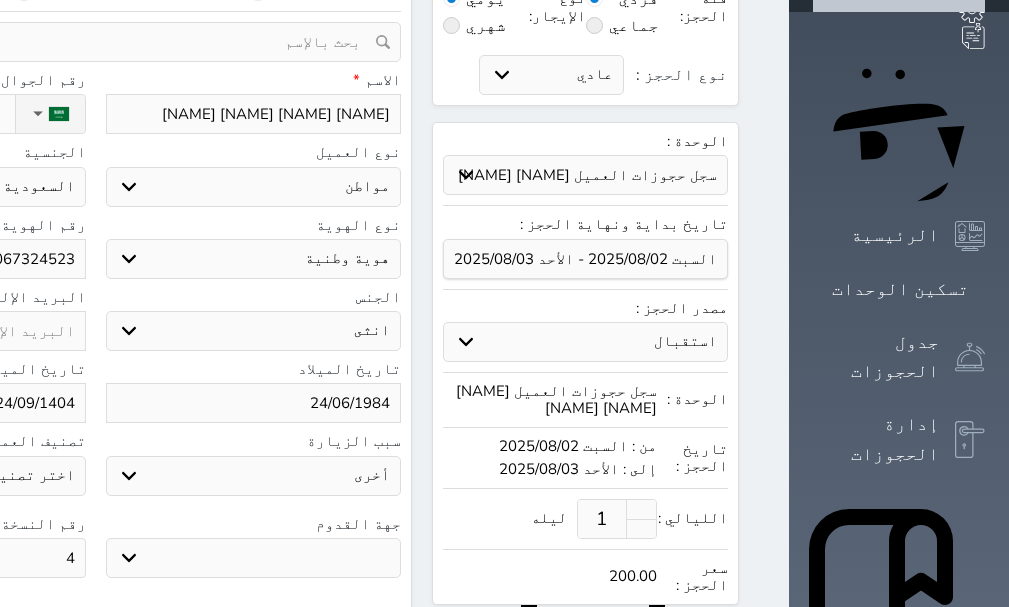 select 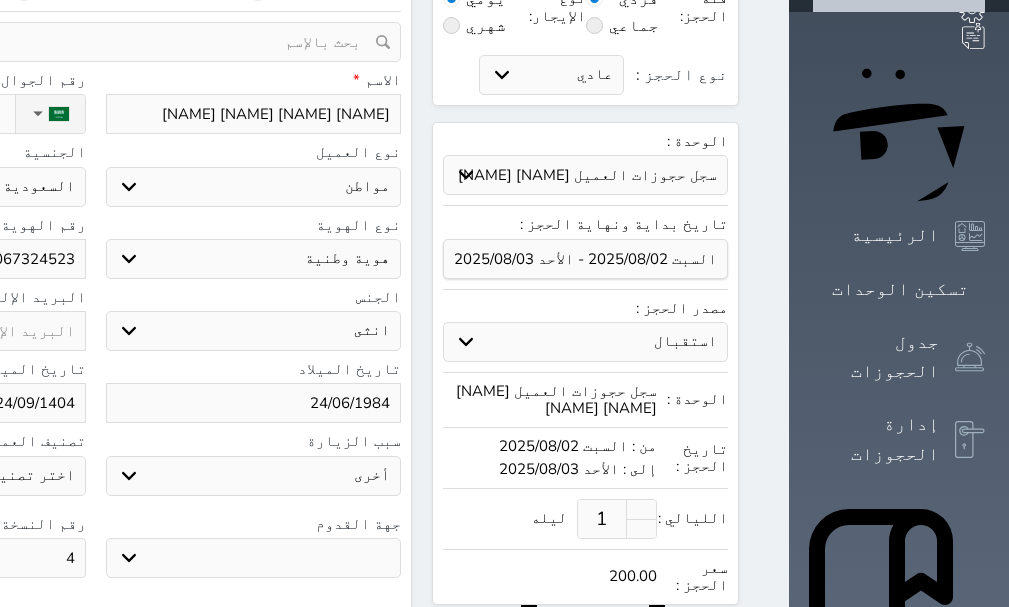 click on "حدد الوحدة
#00001100000000000000000000000000000000000000000000000000000000000000000000000000000000000000000000000000000000000000000000000000000000 - غرفتين صالة مطبخ حمام
#13 - 2 ROOMS ONE HALL
#12 - 2 ROOMS ONE HALL
#11 - غرفتين صالة مطبخ حمام
#10 - غرفة و صالة مطبخ حمام
#9 - غرفتين صالة مطبخ حمام
#8 - غرفتين صالة مطبخ حمام
#7 - غرفتين صالة مطبخ حمام
#6 - غرفتين صالة مطبخ حمام
#5 - غرفتين صالة مطبخ حمام
#4 - غرفتين صالة مطبخ حمام
#3 - غرفتين صالة مطبخ حمام" at bounding box center [585, 175] 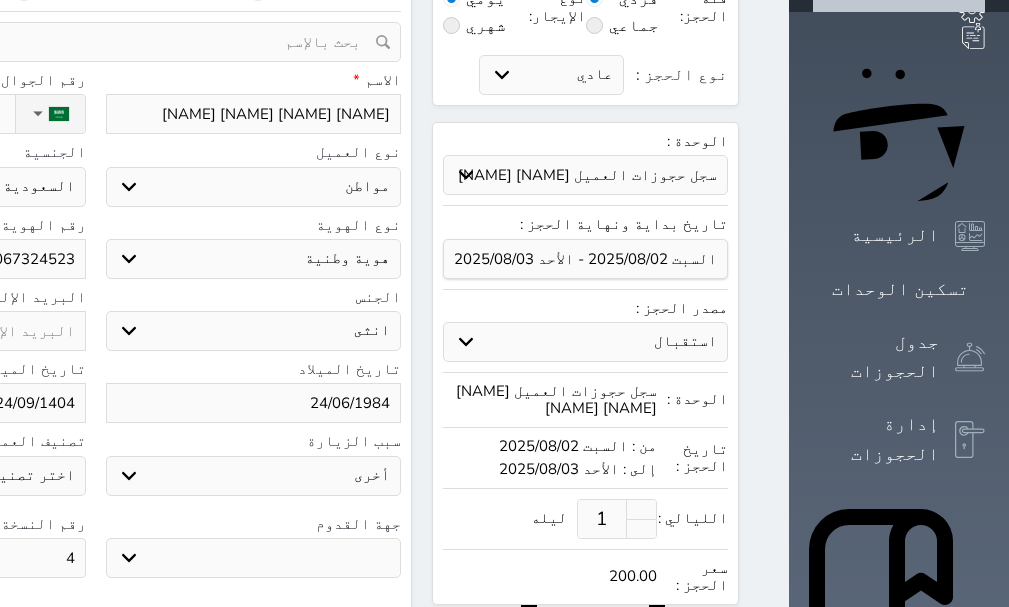 select on "16763" 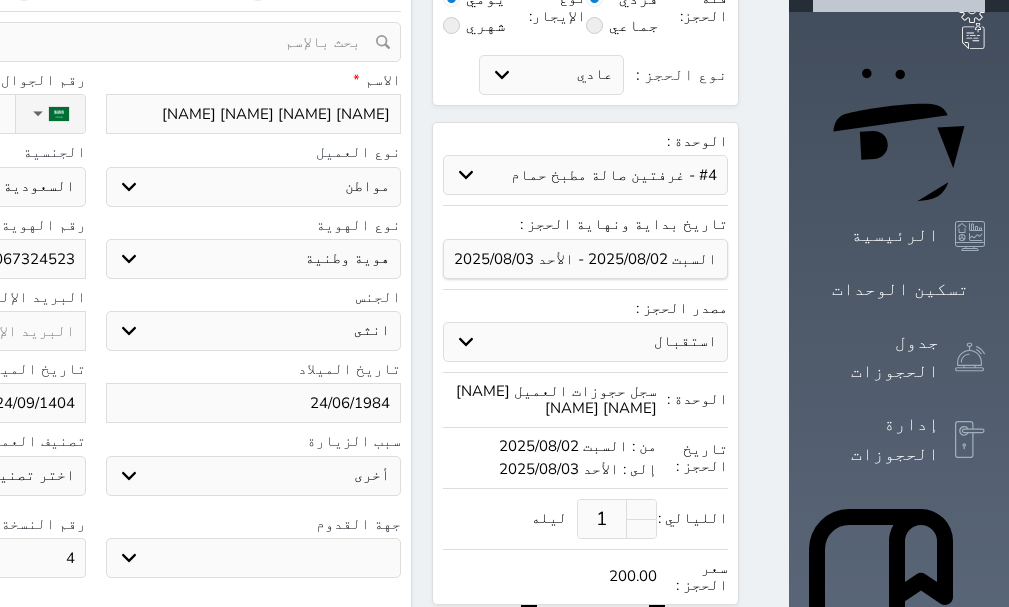click on "حدد الوحدة
#00001100000000000000000000000000000000000000000000000000000000000000000000000000000000000000000000000000000000000000000000000000000000 - غرفتين صالة مطبخ حمام
#13 - 2 ROOMS ONE HALL
#12 - 2 ROOMS ONE HALL
#11 - غرفتين صالة مطبخ حمام
#10 - غرفة و صالة مطبخ حمام
#9 - غرفتين صالة مطبخ حمام
#8 - غرفتين صالة مطبخ حمام
#7 - غرفتين صالة مطبخ حمام
#6 - غرفتين صالة مطبخ حمام
#5 - غرفتين صالة مطبخ حمام
#4 - غرفتين صالة مطبخ حمام
#3 - غرفتين صالة مطبخ حمام" at bounding box center (585, 175) 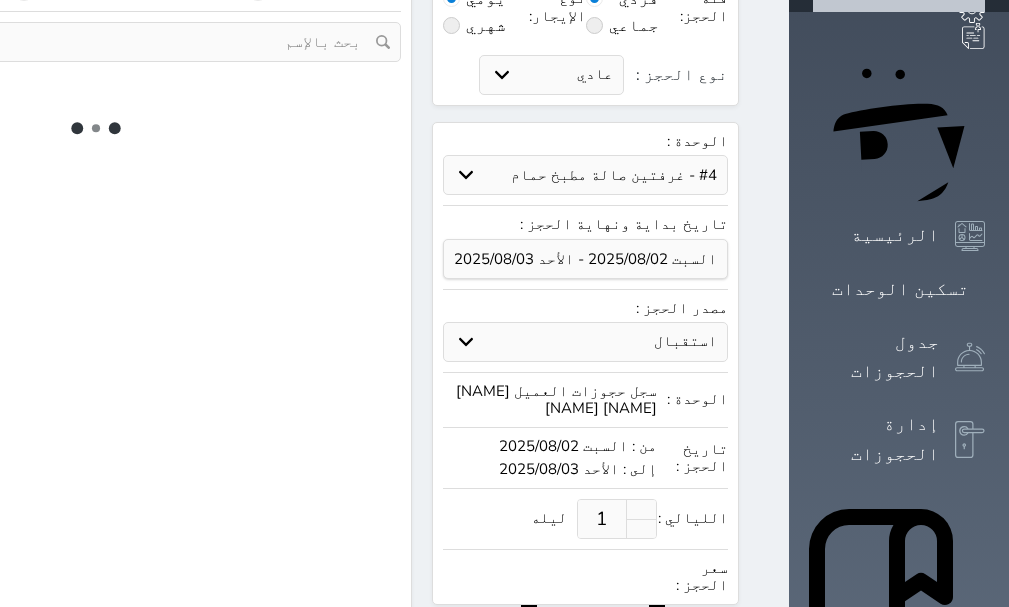 select on "1" 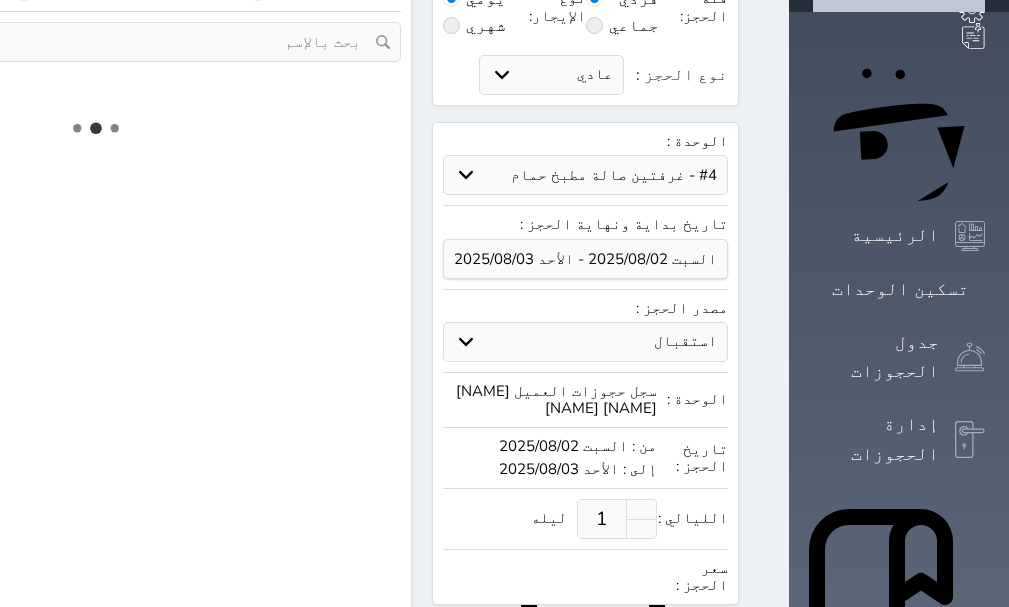 select on "113" 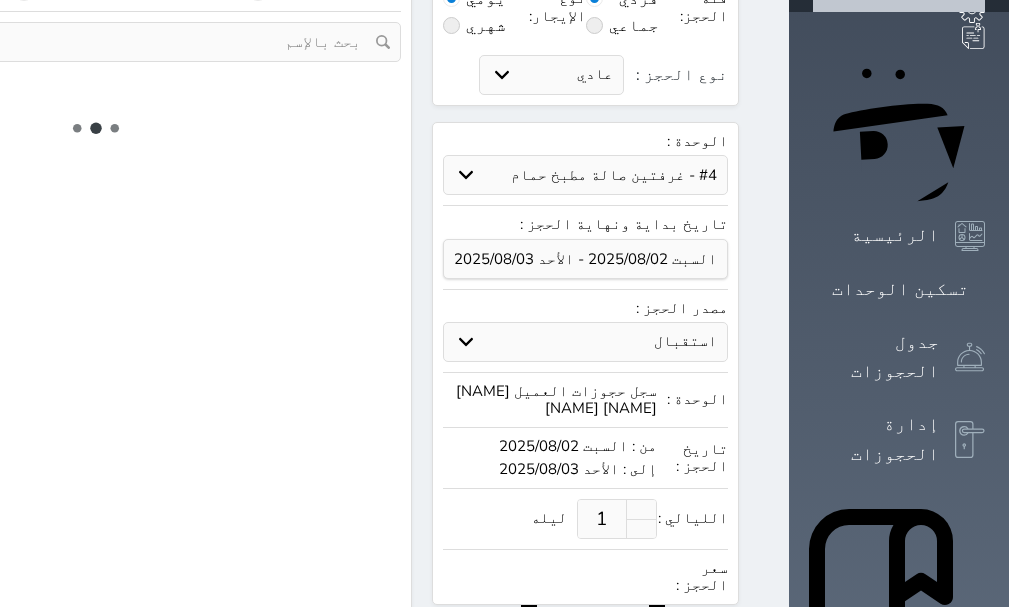select on "1" 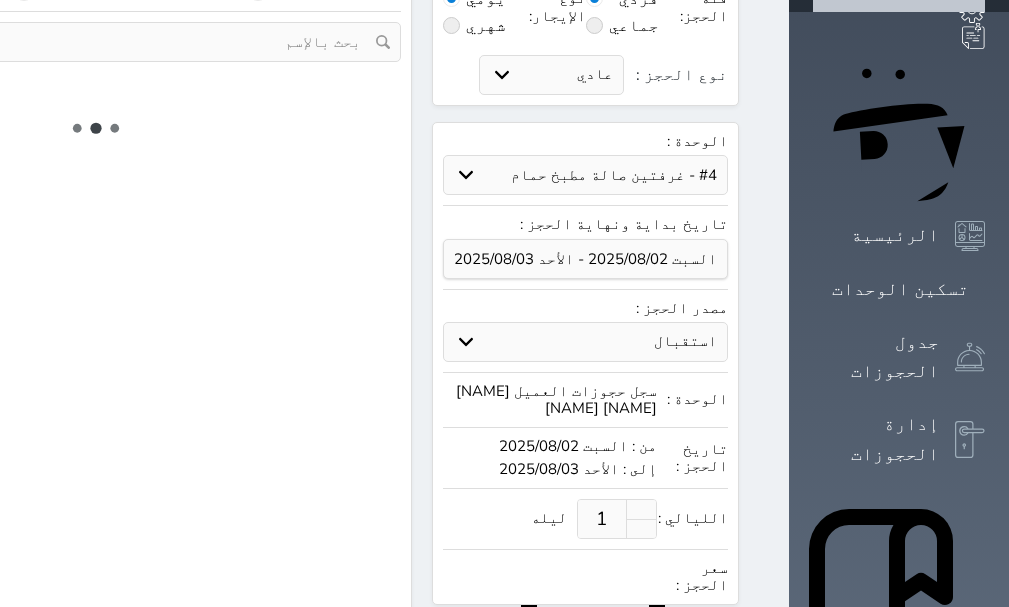 select on "female" 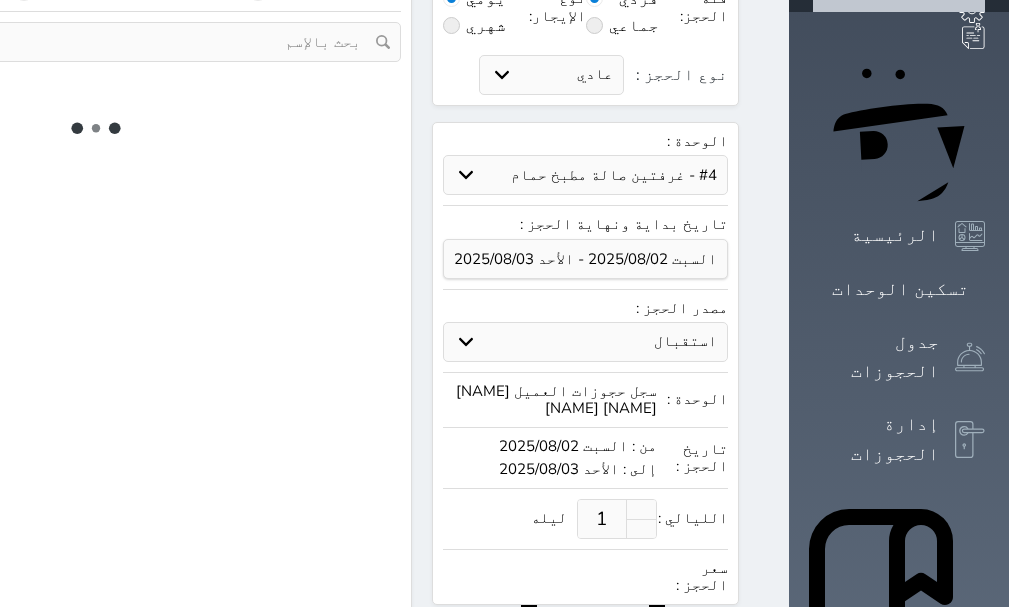 select on "7" 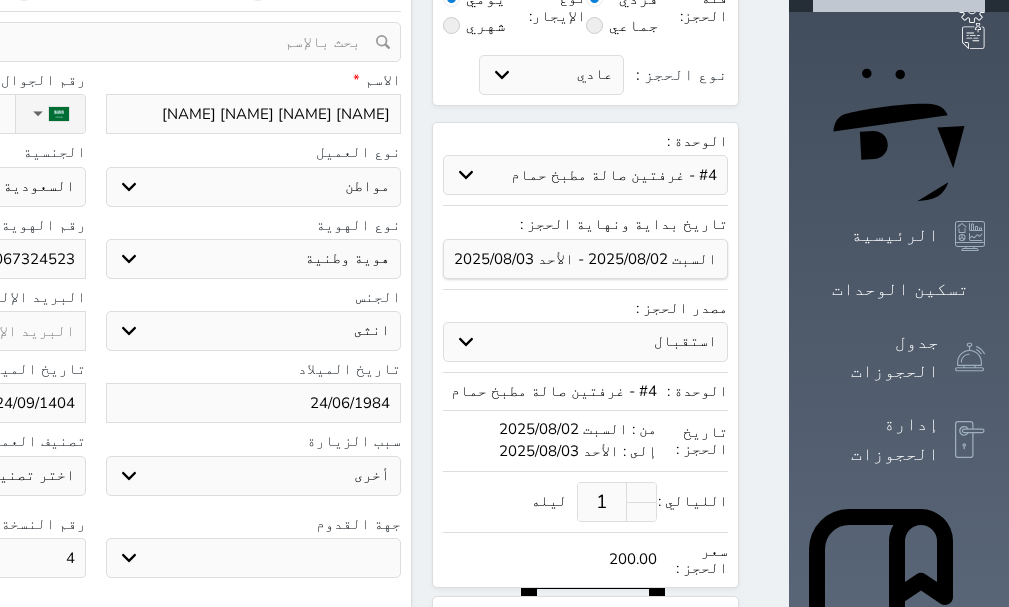 select 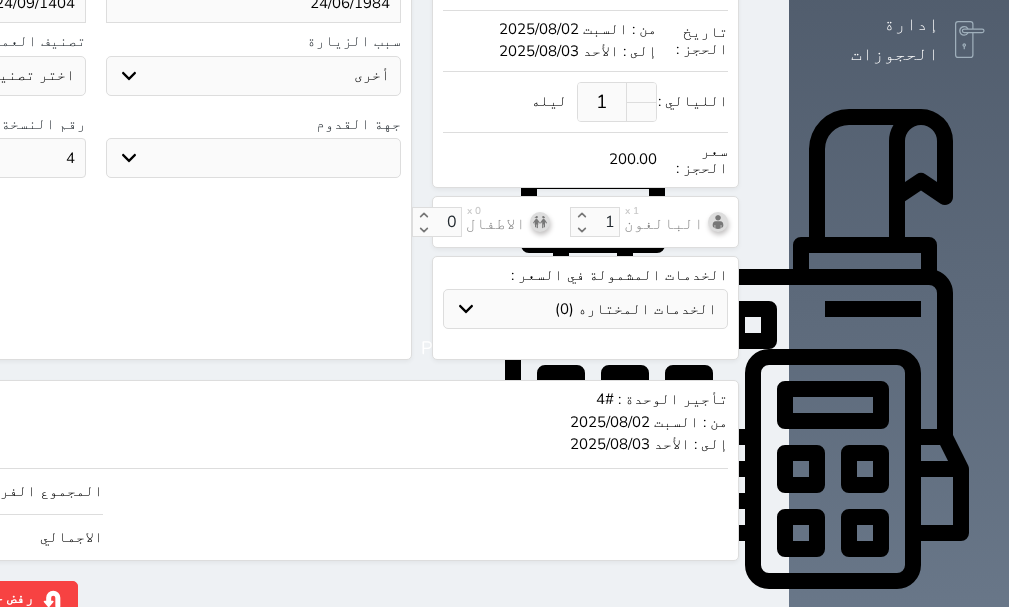 scroll, scrollTop: 600, scrollLeft: 0, axis: vertical 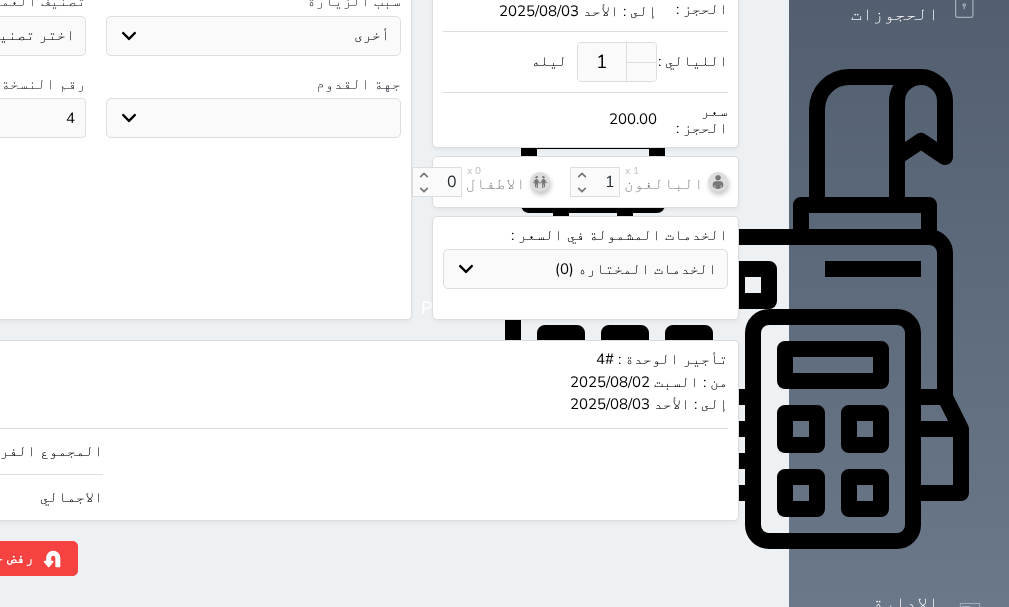 click on "حجز" at bounding box center (-133, 558) 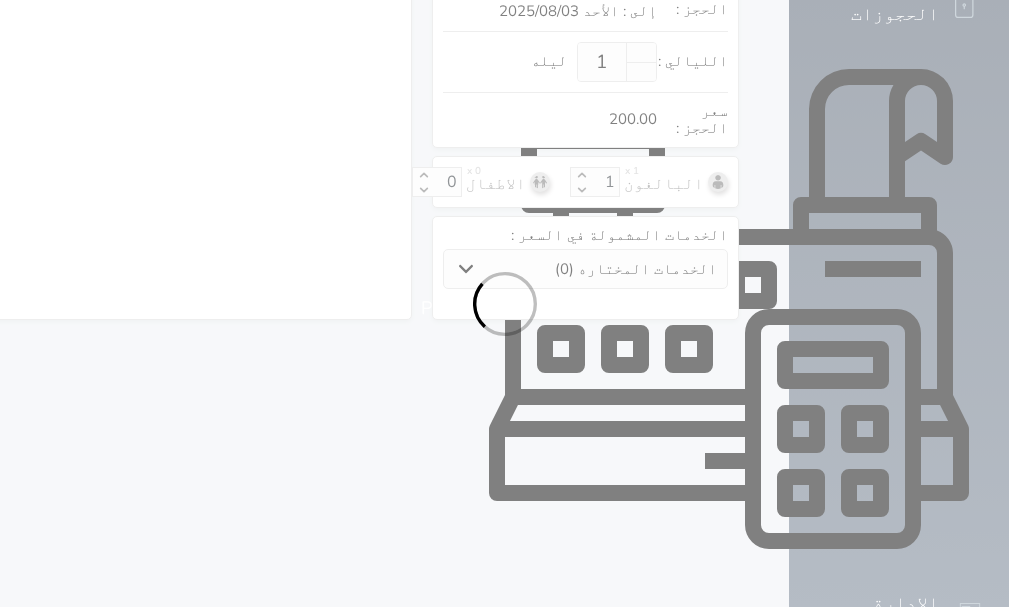 select on "1" 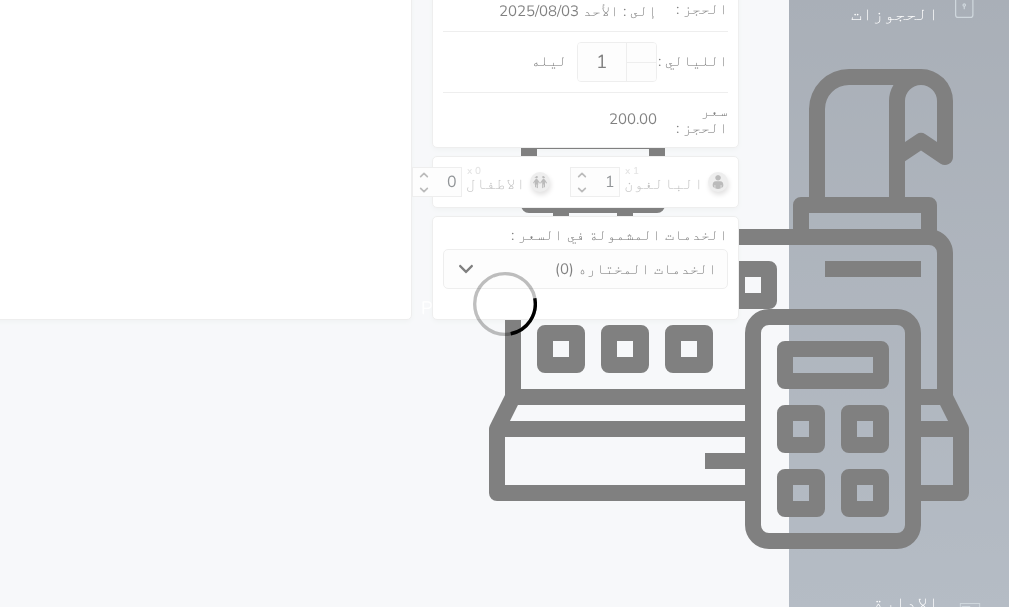 select on "113" 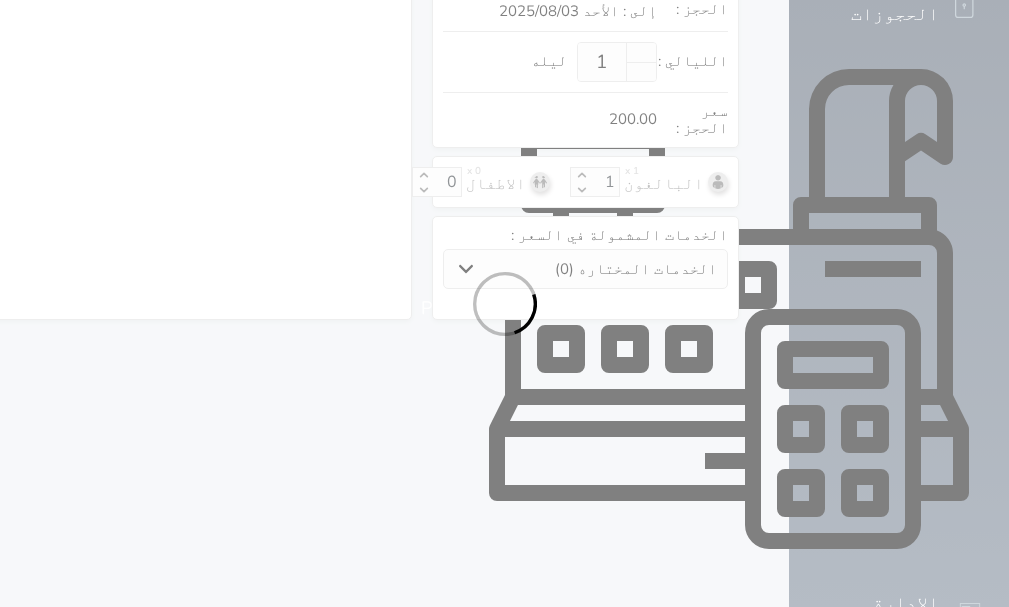 select on "1" 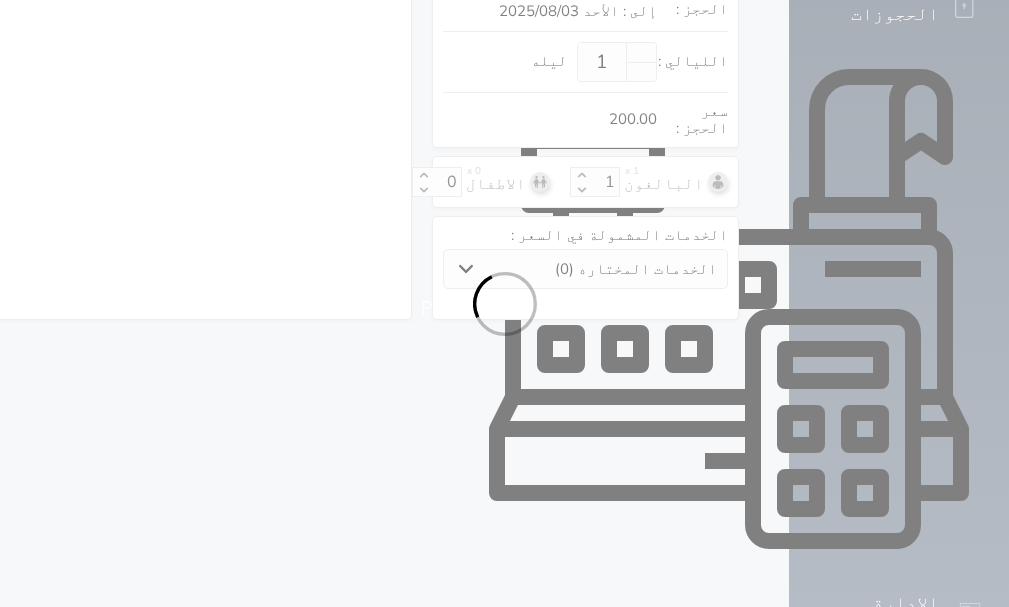 select on "female" 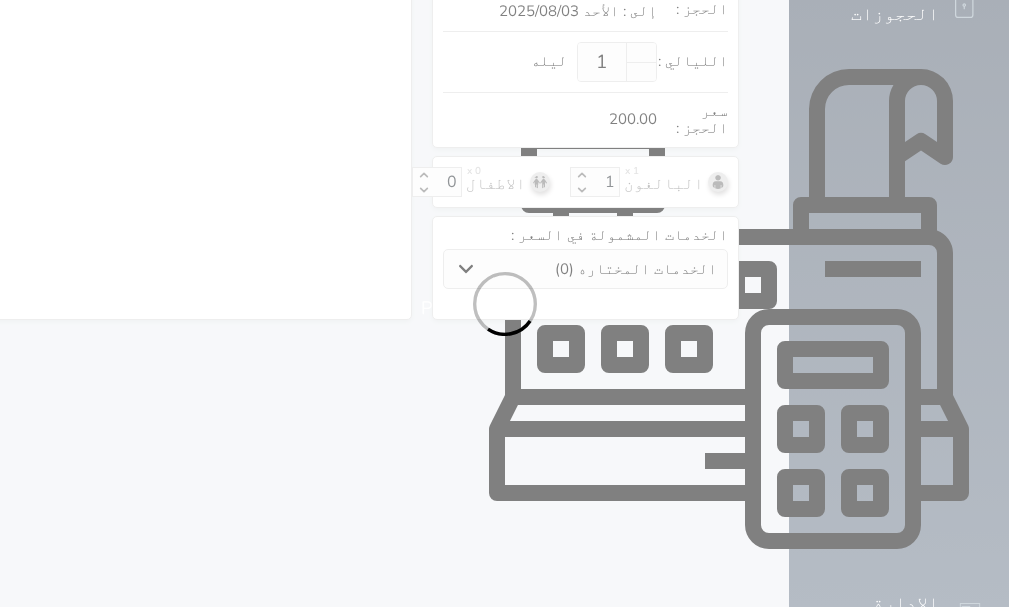 select on "7" 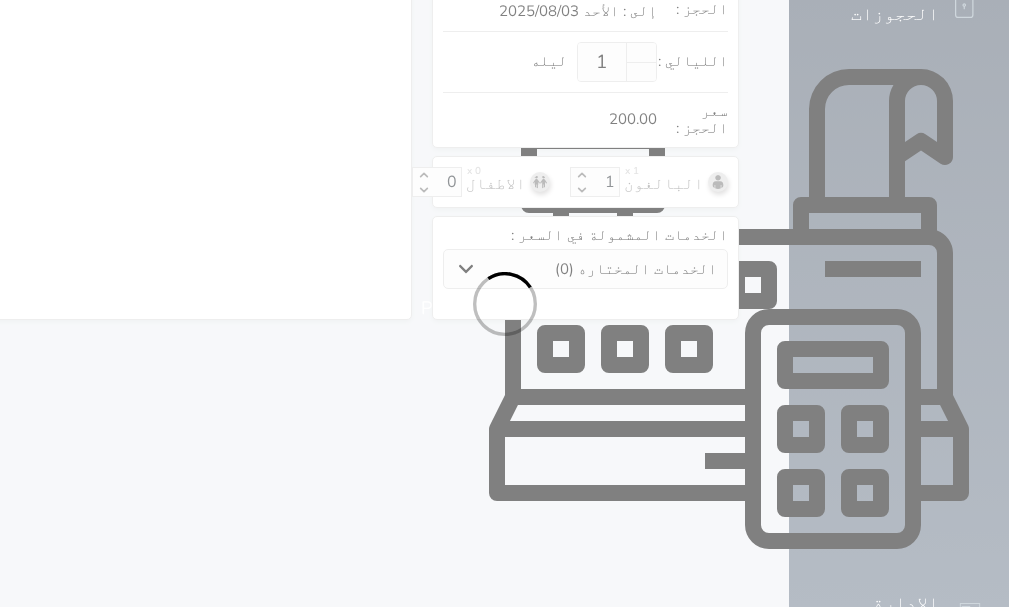 select 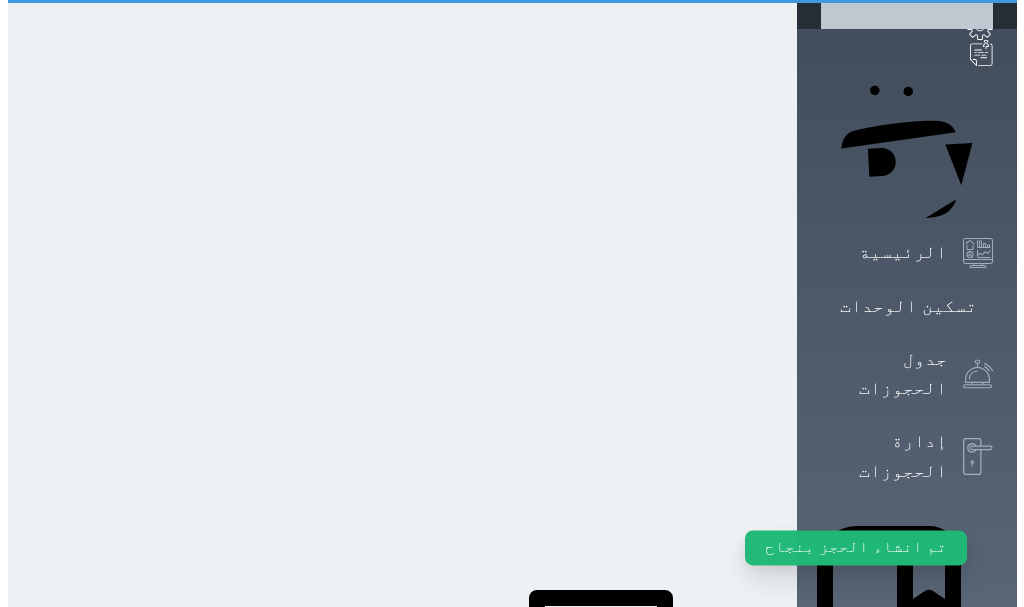 scroll, scrollTop: 0, scrollLeft: 0, axis: both 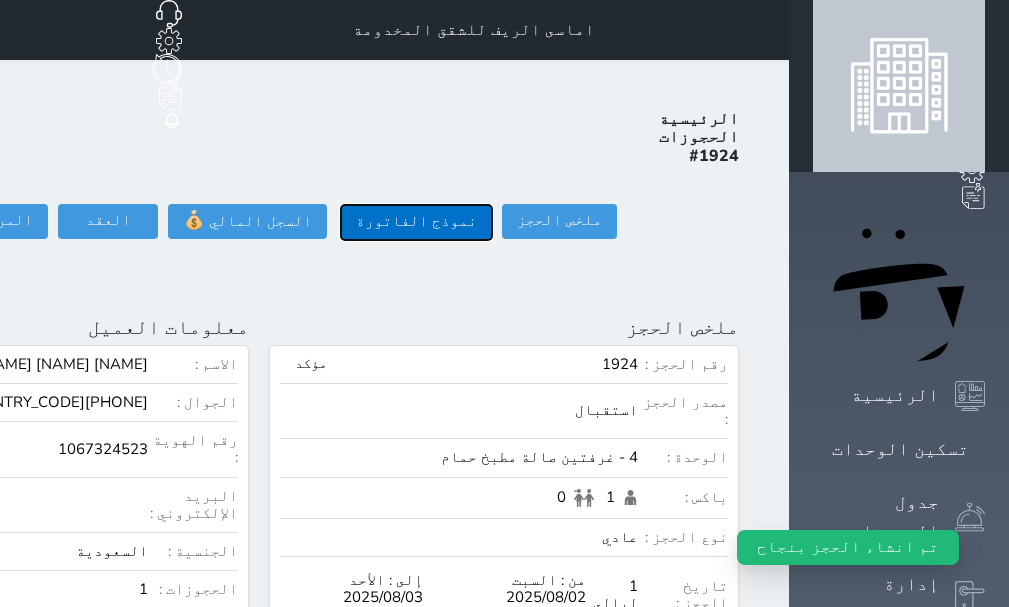 click on "نموذج الفاتورة" at bounding box center (416, 222) 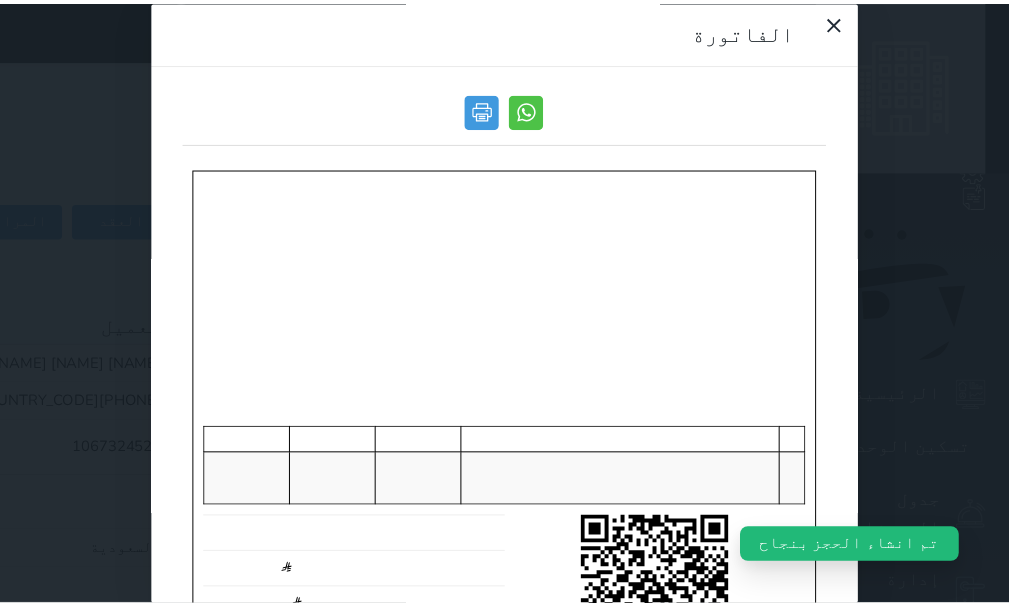 scroll, scrollTop: 0, scrollLeft: 0, axis: both 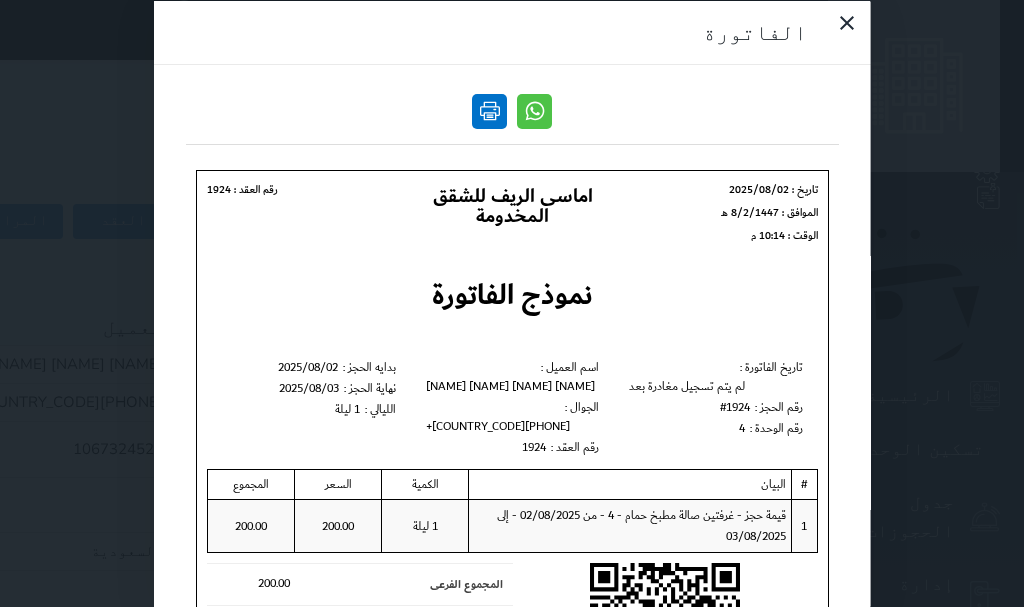 click at bounding box center (489, 110) 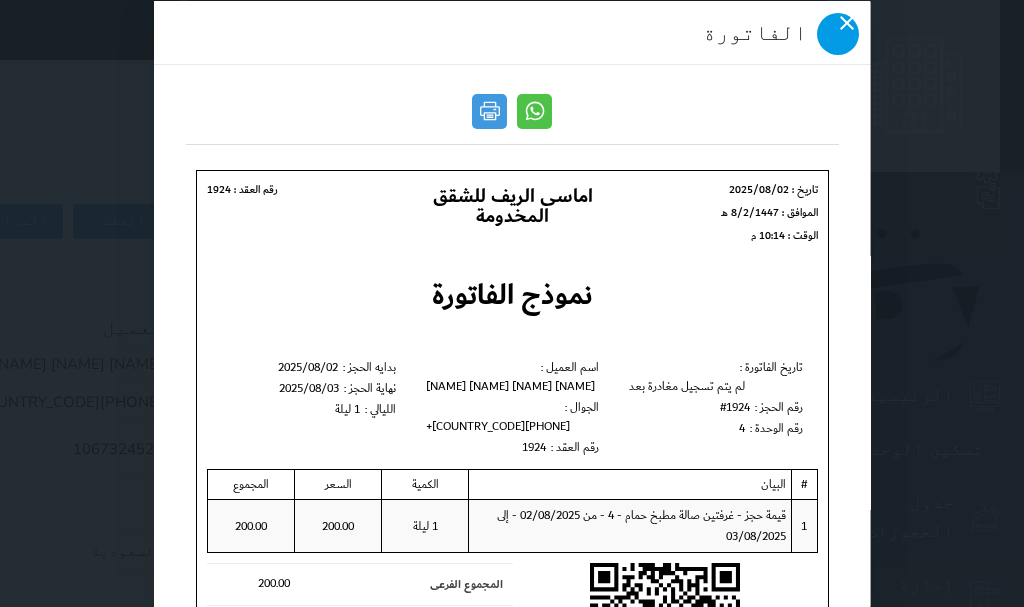 click 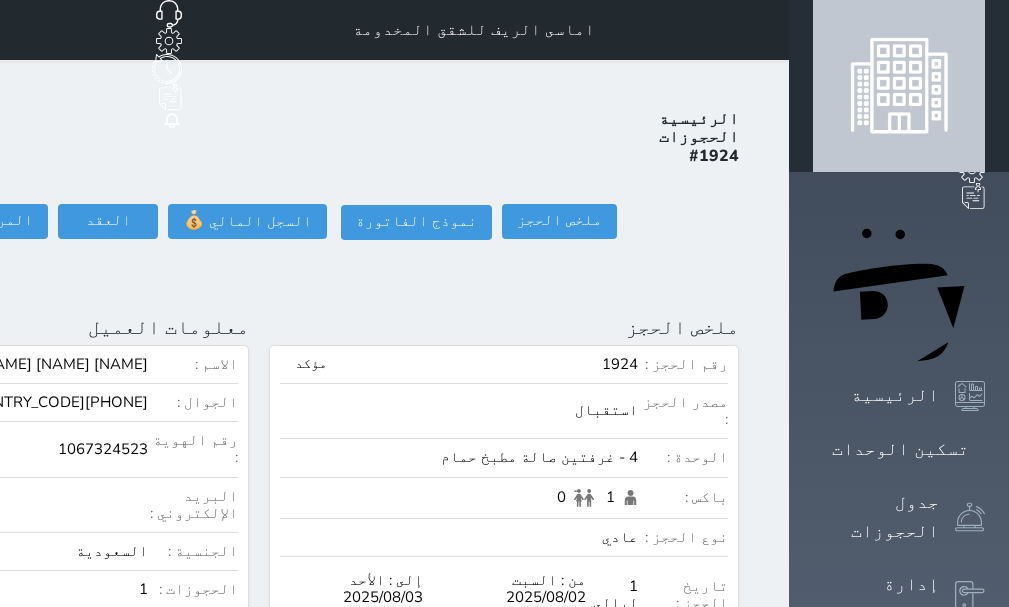 click on "[NAME]" at bounding box center (-221, 30) 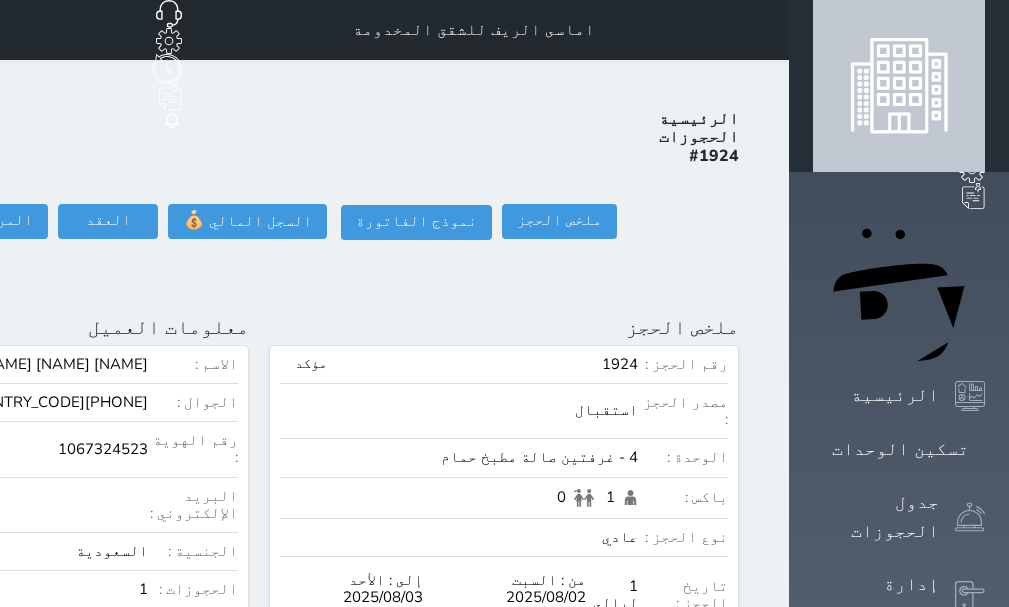 click on "[NAME]" at bounding box center (-221, 30) 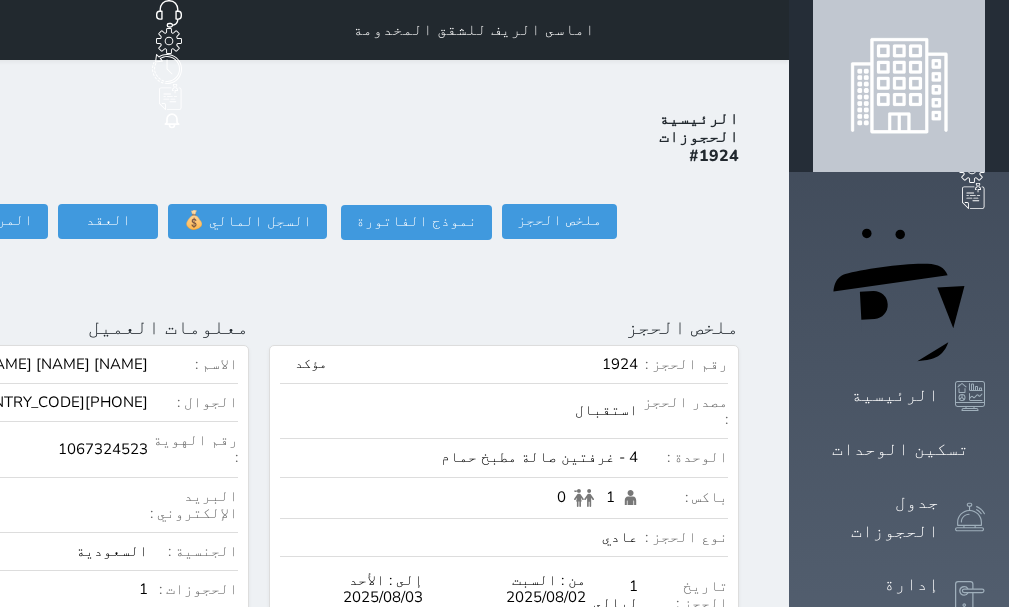 click on "[NAME]" at bounding box center [-221, 30] 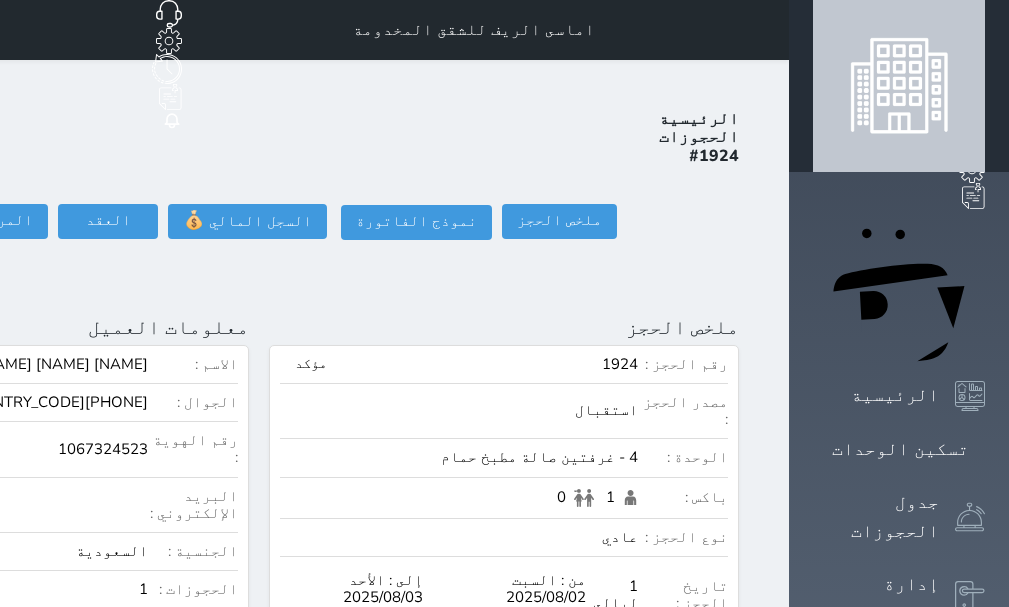 click on "English" at bounding box center [-220, 192] 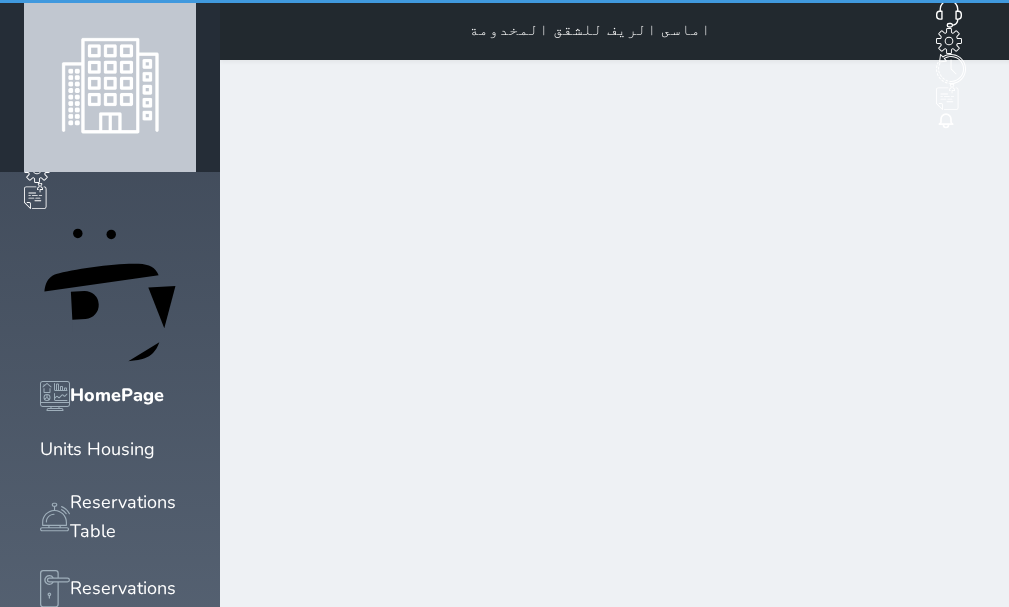 scroll, scrollTop: 0, scrollLeft: 0, axis: both 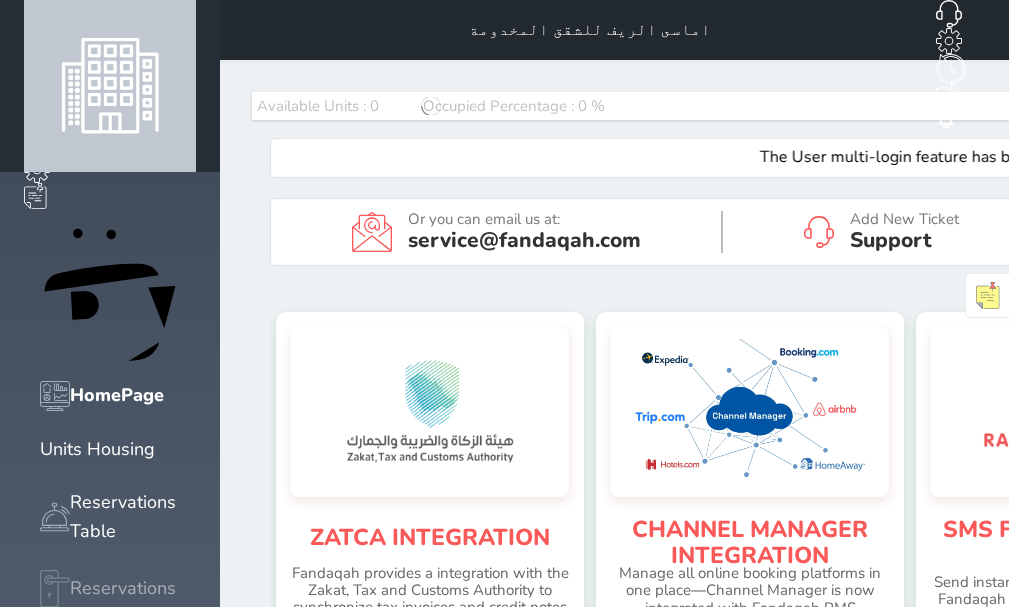 click on "Reservations" at bounding box center (123, 588) 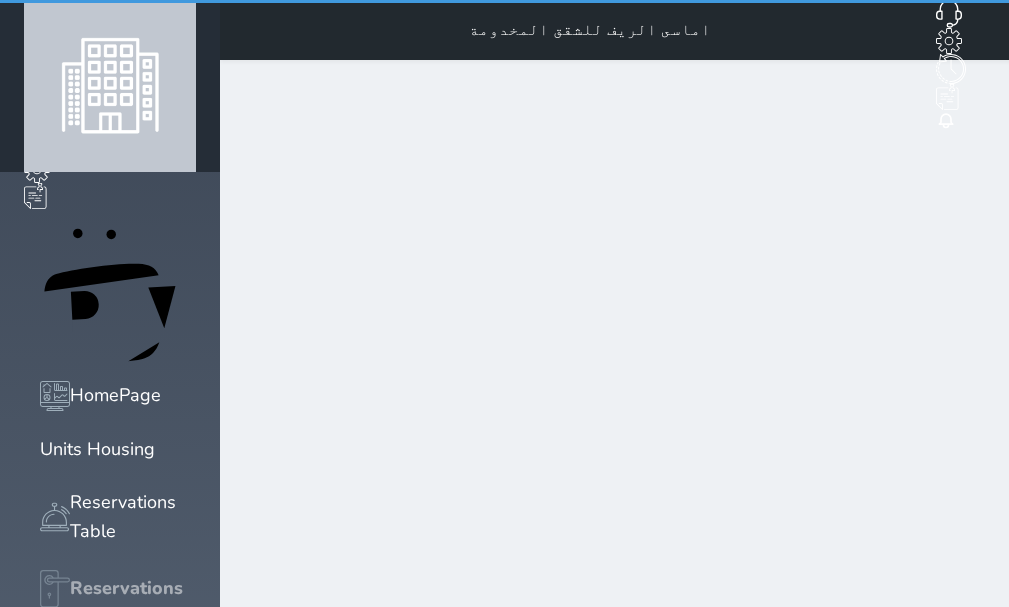 select on "open_all" 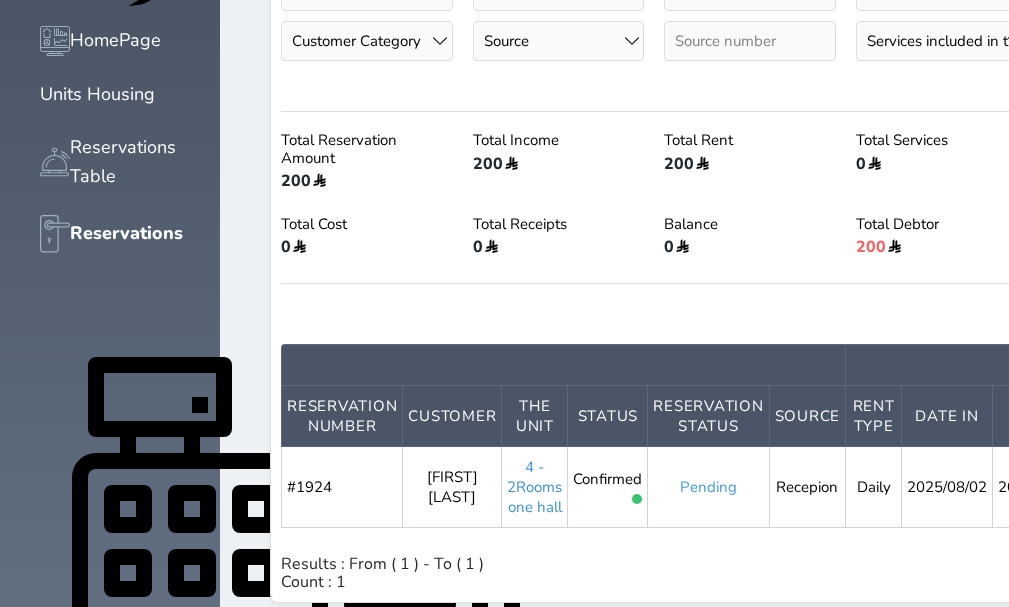 scroll, scrollTop: 400, scrollLeft: 0, axis: vertical 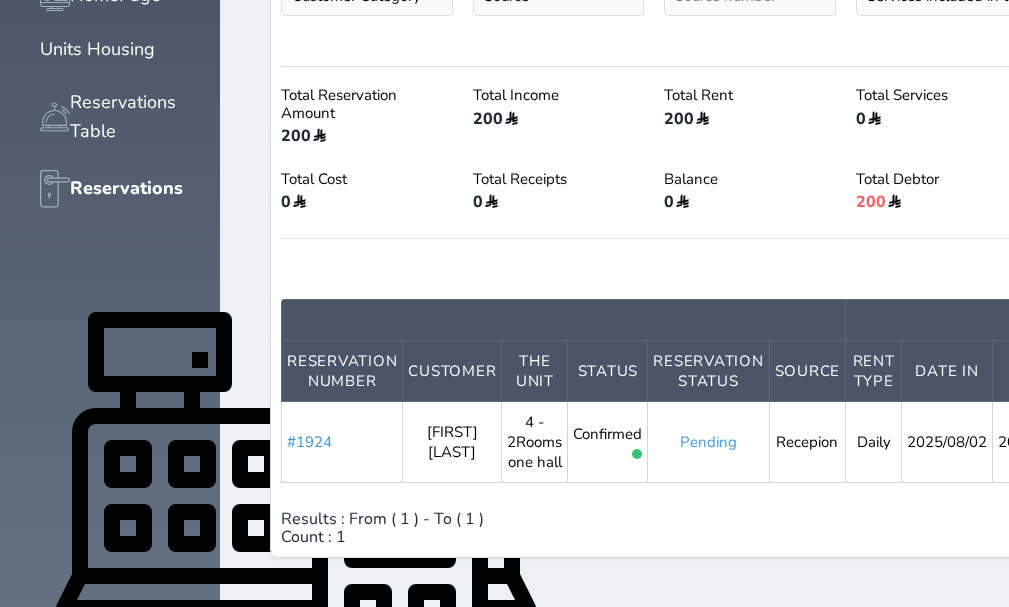 click on "#1924" at bounding box center [309, 442] 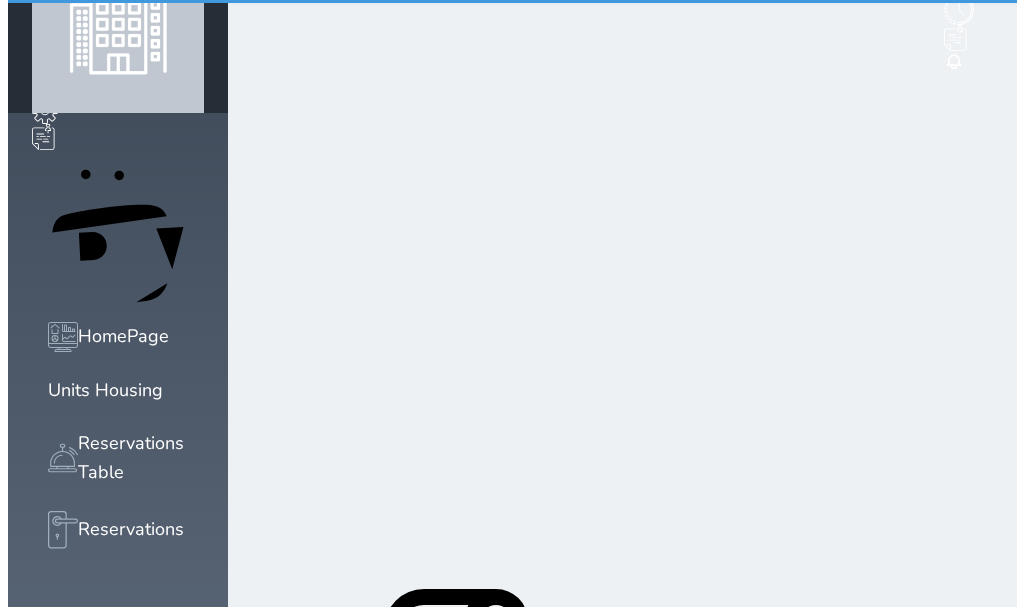 scroll, scrollTop: 0, scrollLeft: 0, axis: both 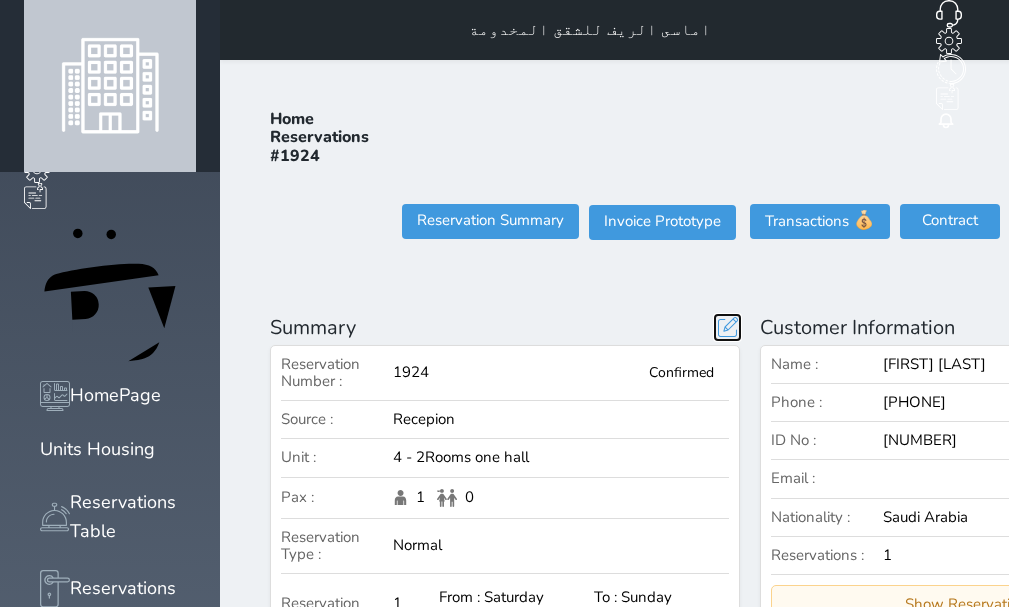 click at bounding box center (727, 327) 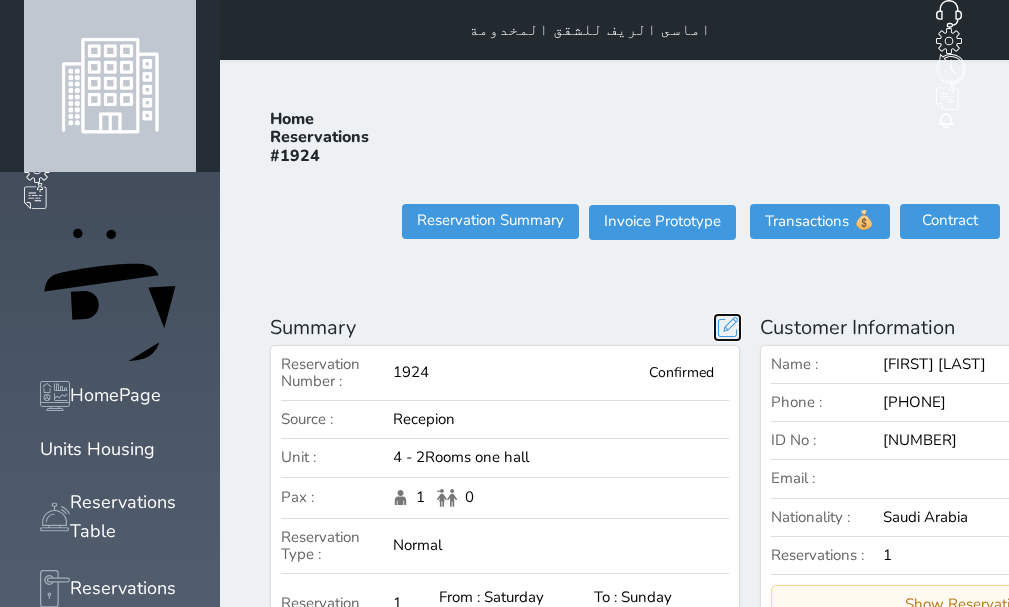 select on "16763" 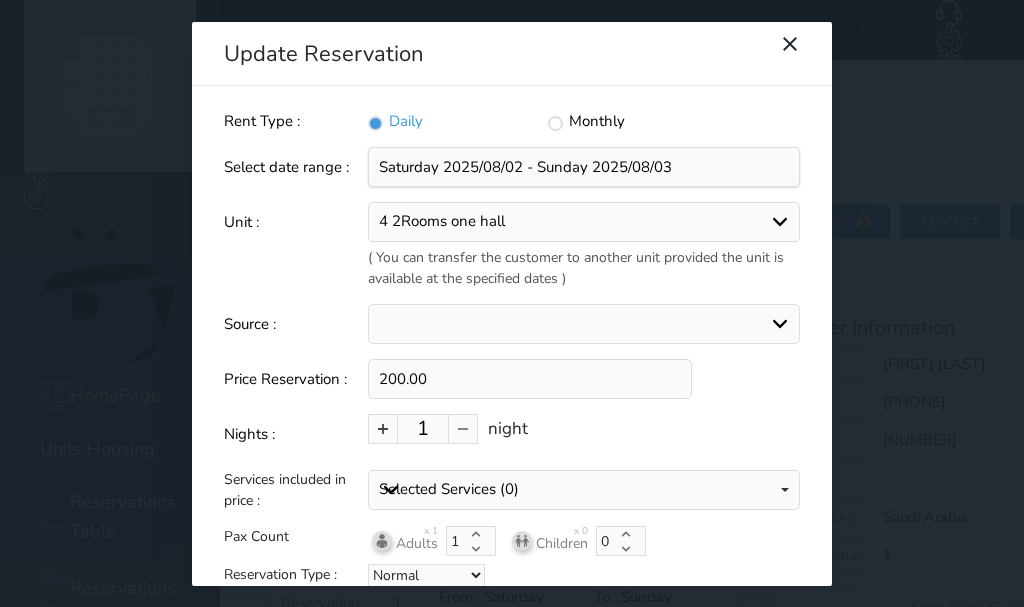 click on "200.00" at bounding box center (530, 379) 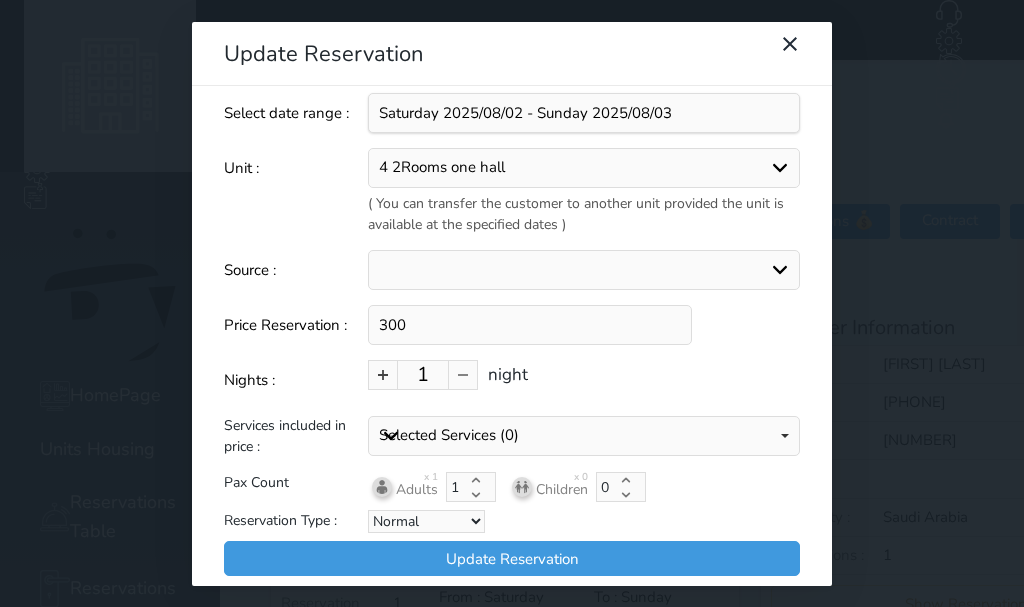 scroll, scrollTop: 66, scrollLeft: 0, axis: vertical 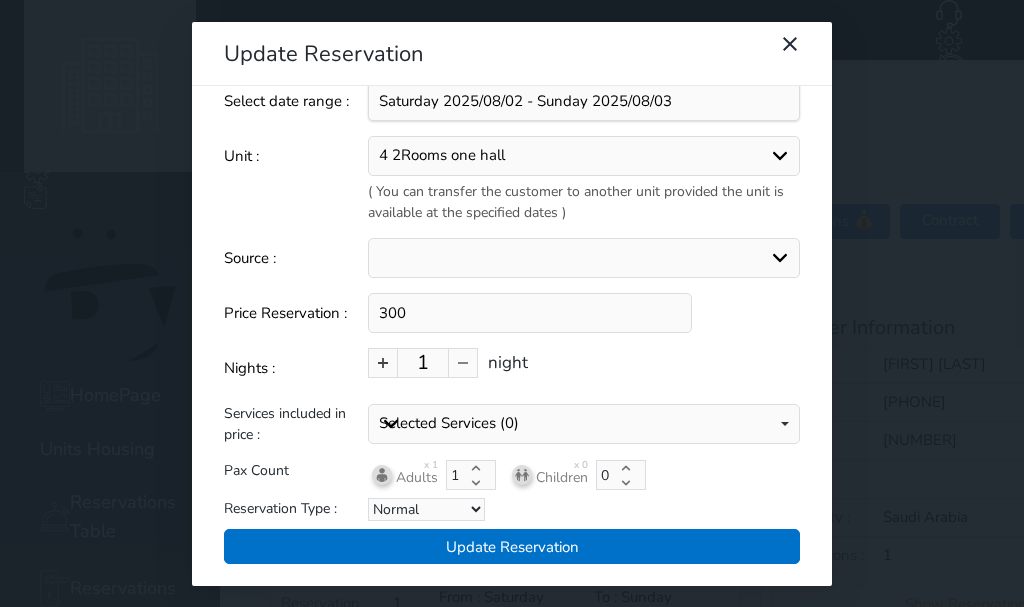 type on "300" 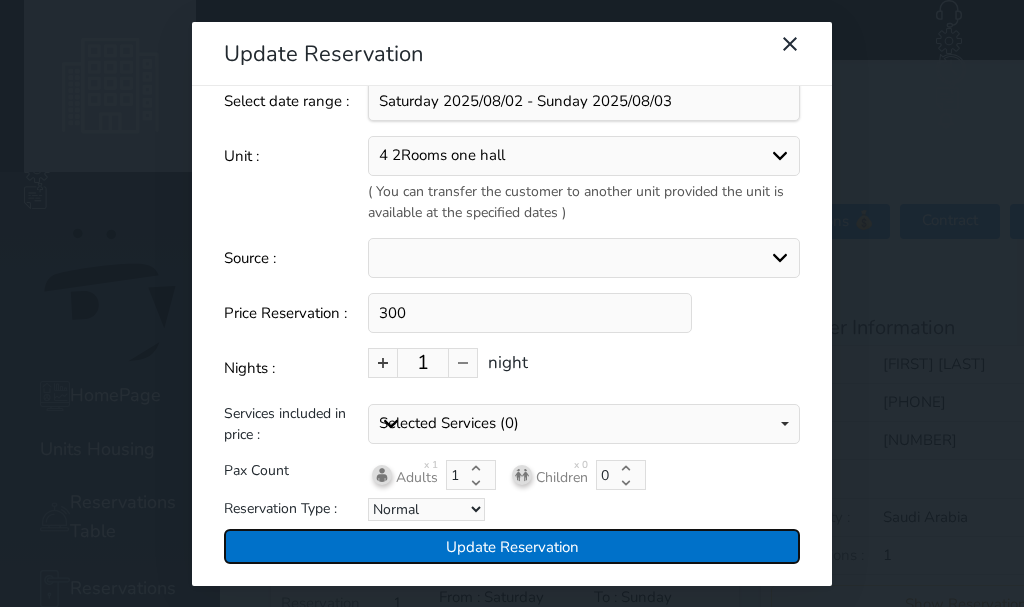 click on "Update Reservation" at bounding box center (512, 546) 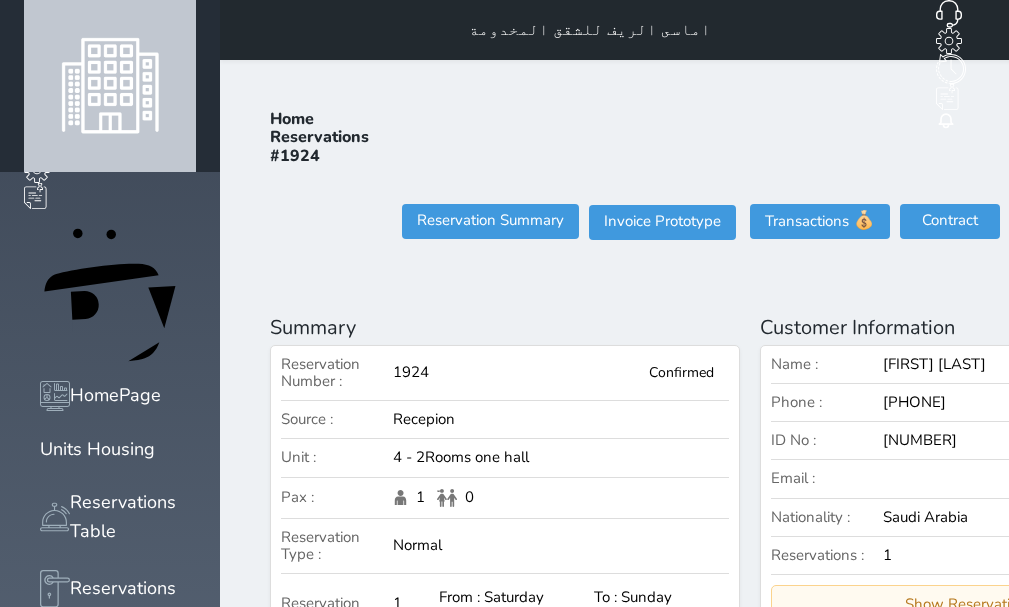 click on "Check In" at bounding box center (1170, 221) 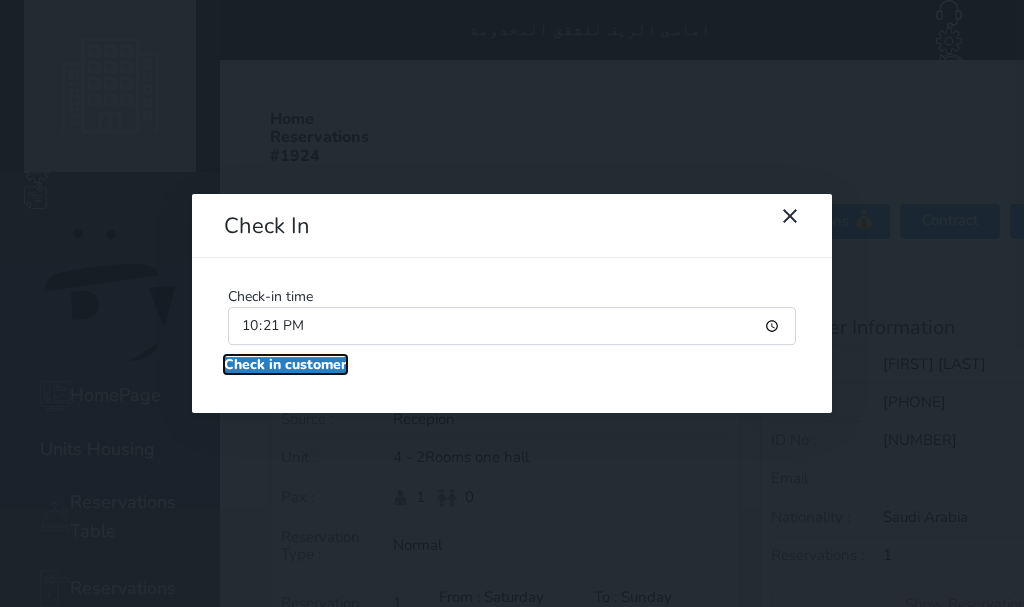 click on "Check in customer" at bounding box center [285, 365] 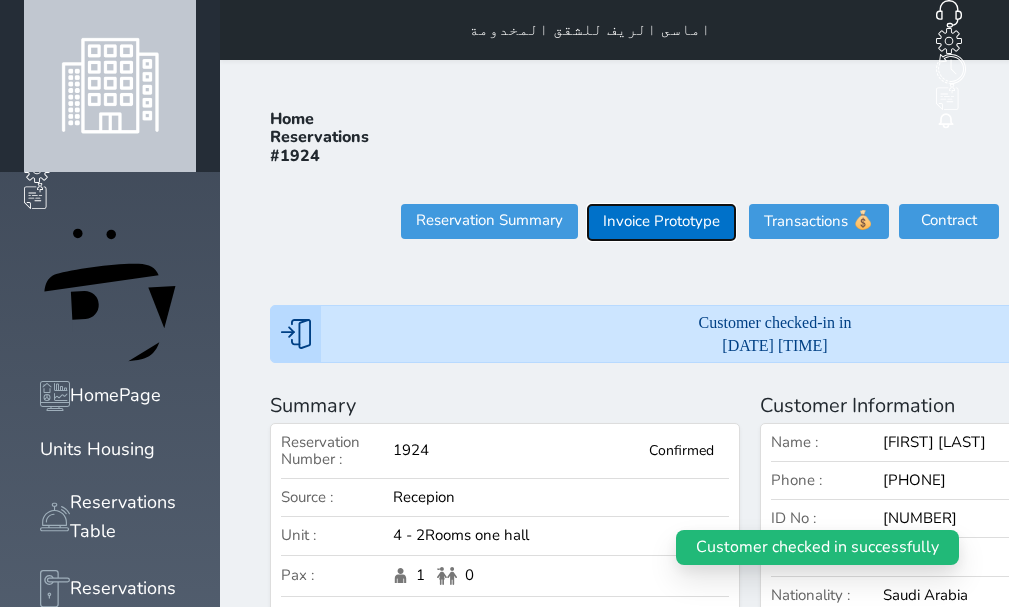click on "Invoice Prototype" at bounding box center (661, 222) 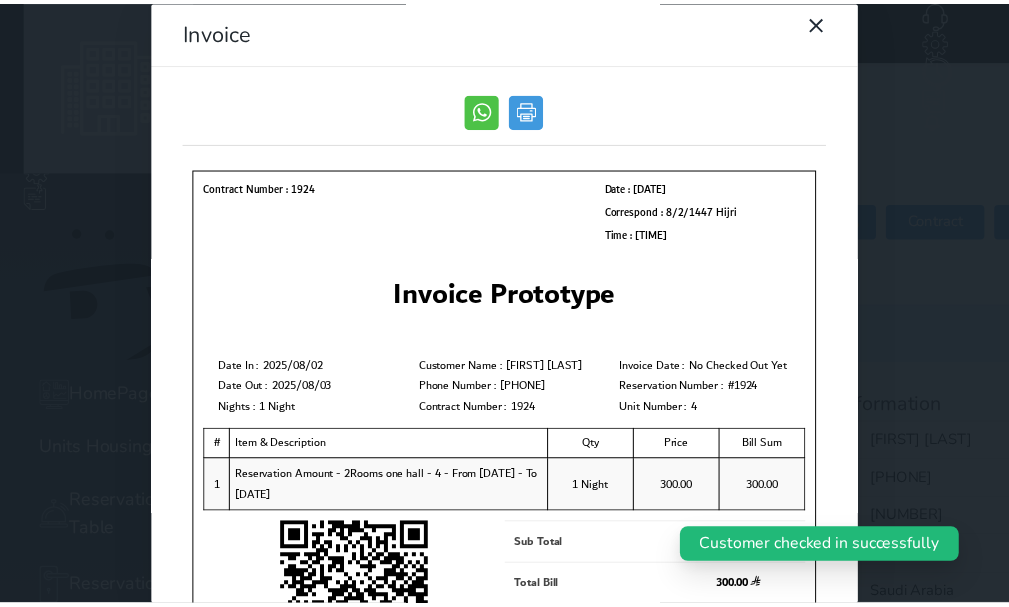 scroll, scrollTop: 0, scrollLeft: 0, axis: both 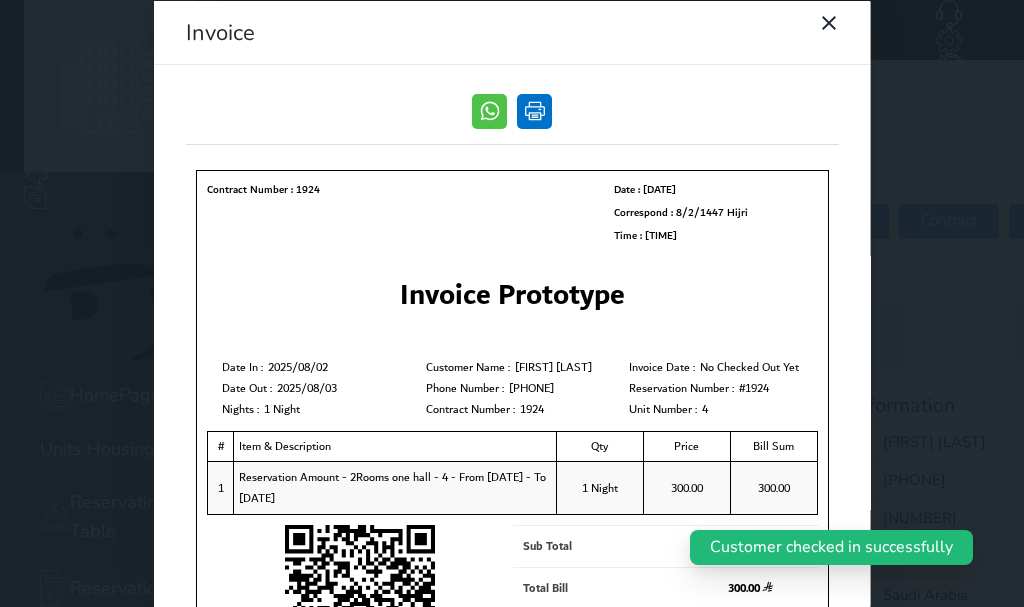 click at bounding box center [534, 110] 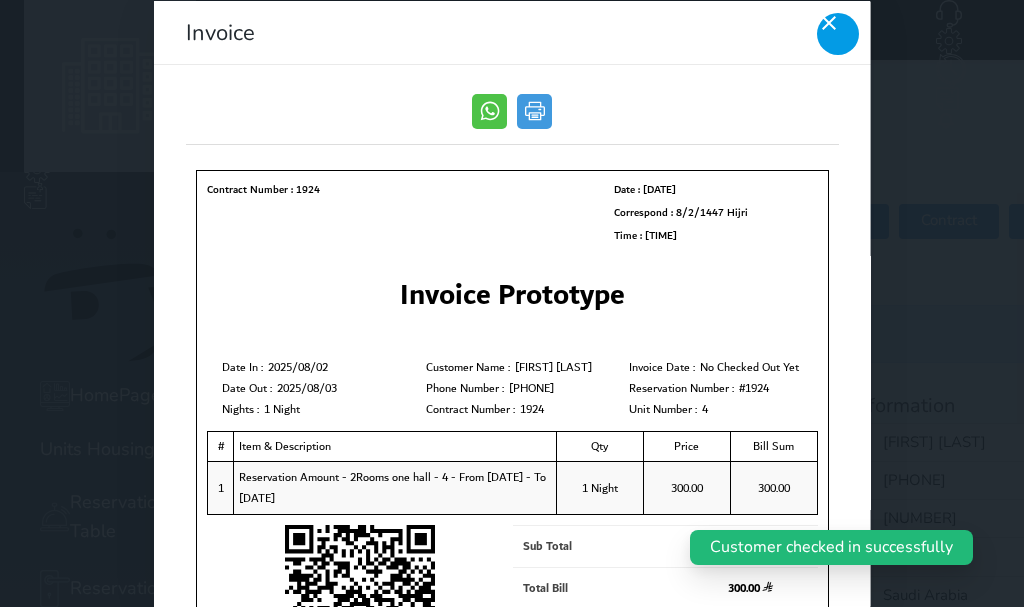 click 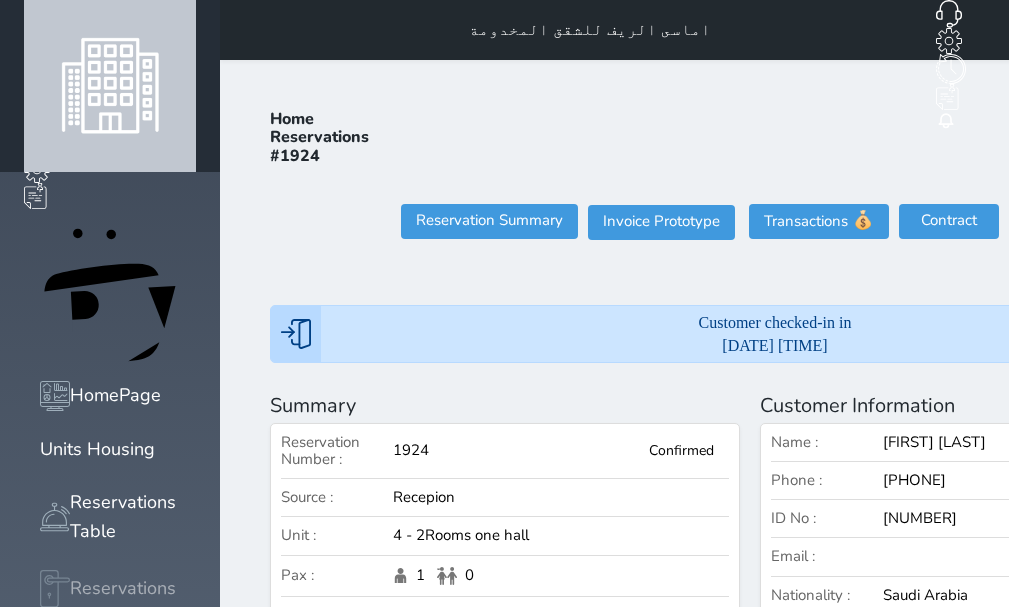 click 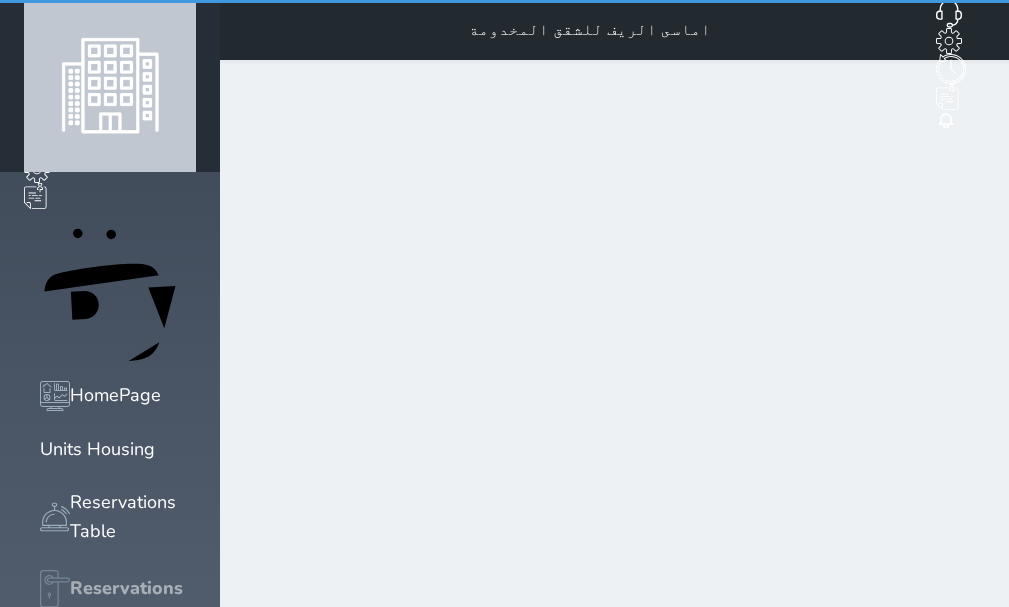 select on "open_all" 